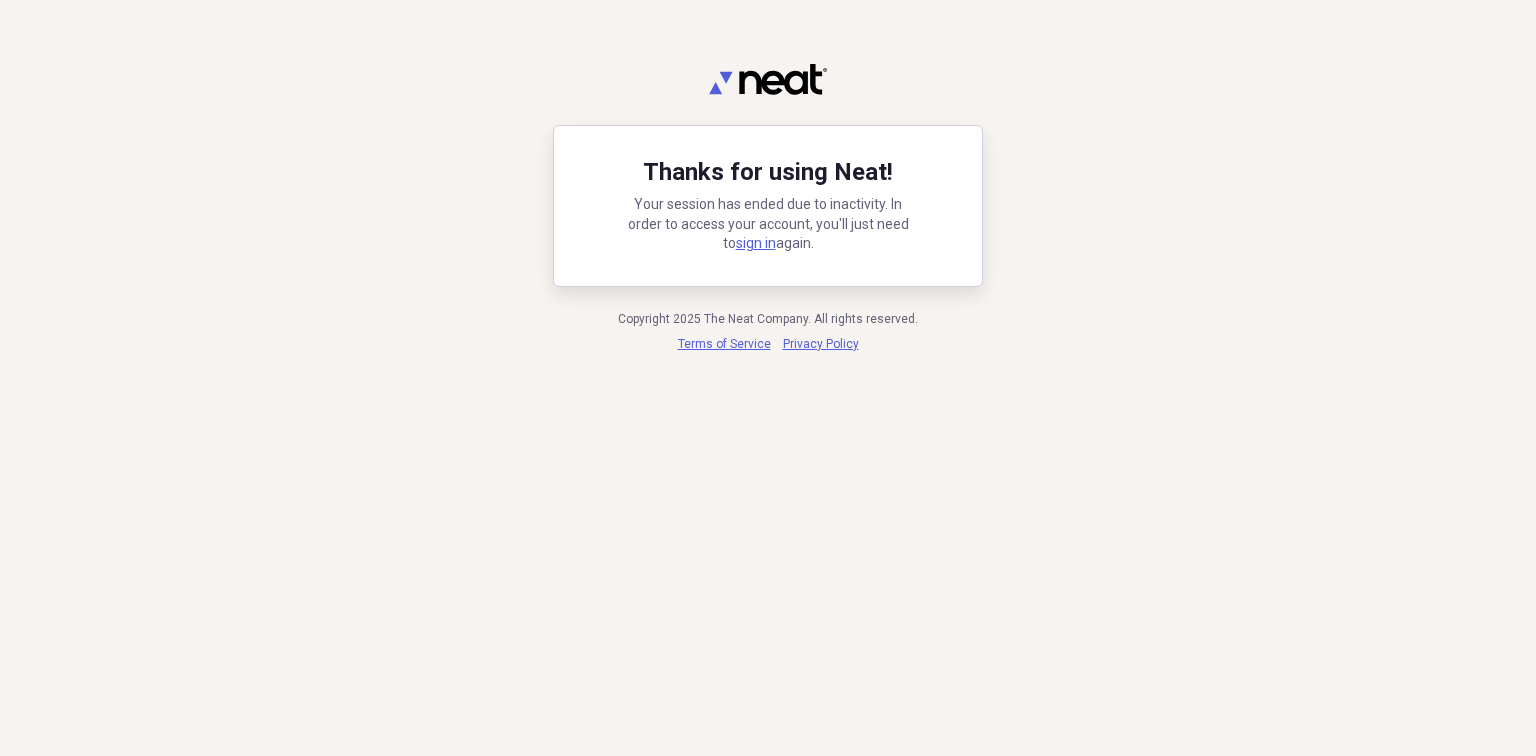 scroll, scrollTop: 0, scrollLeft: 0, axis: both 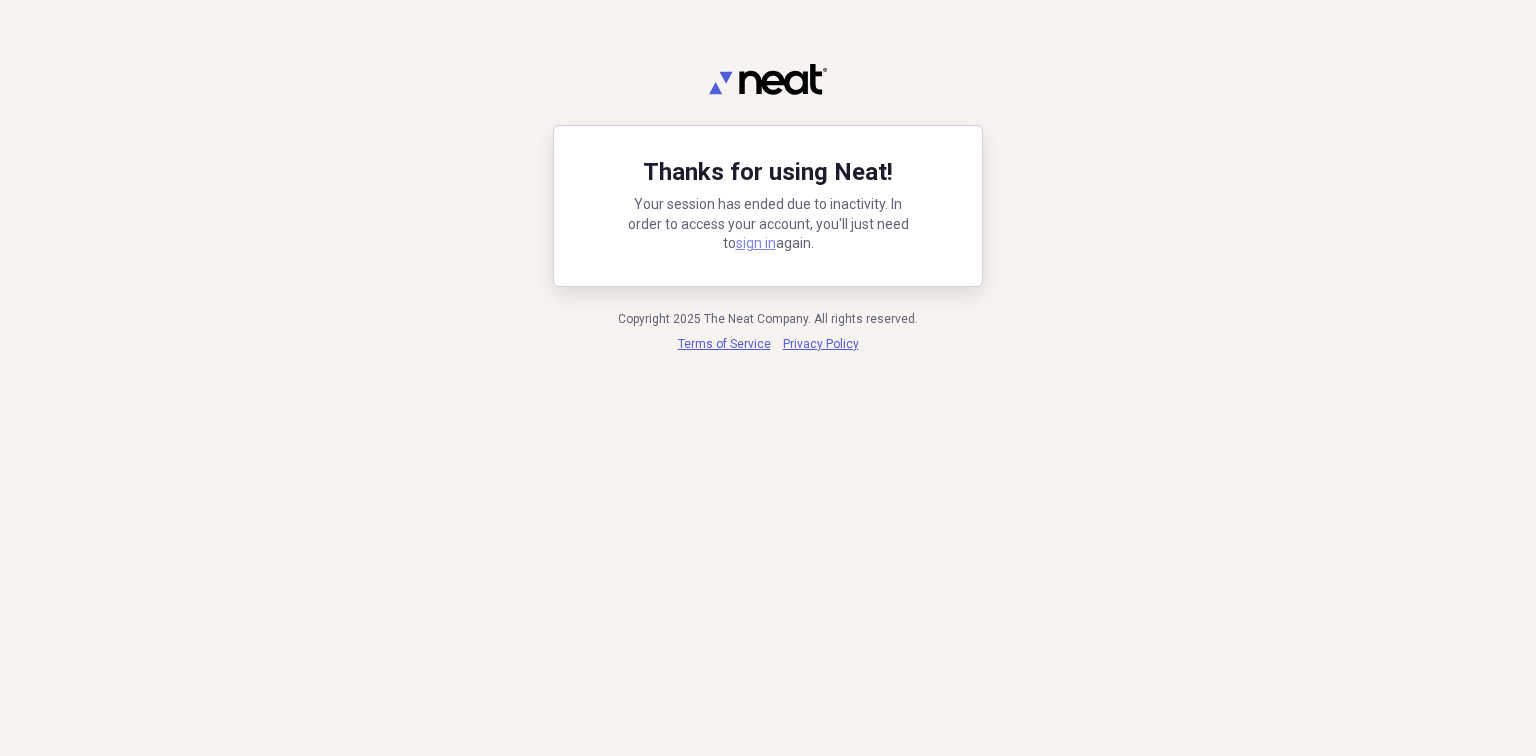 click on "sign in" at bounding box center (756, 243) 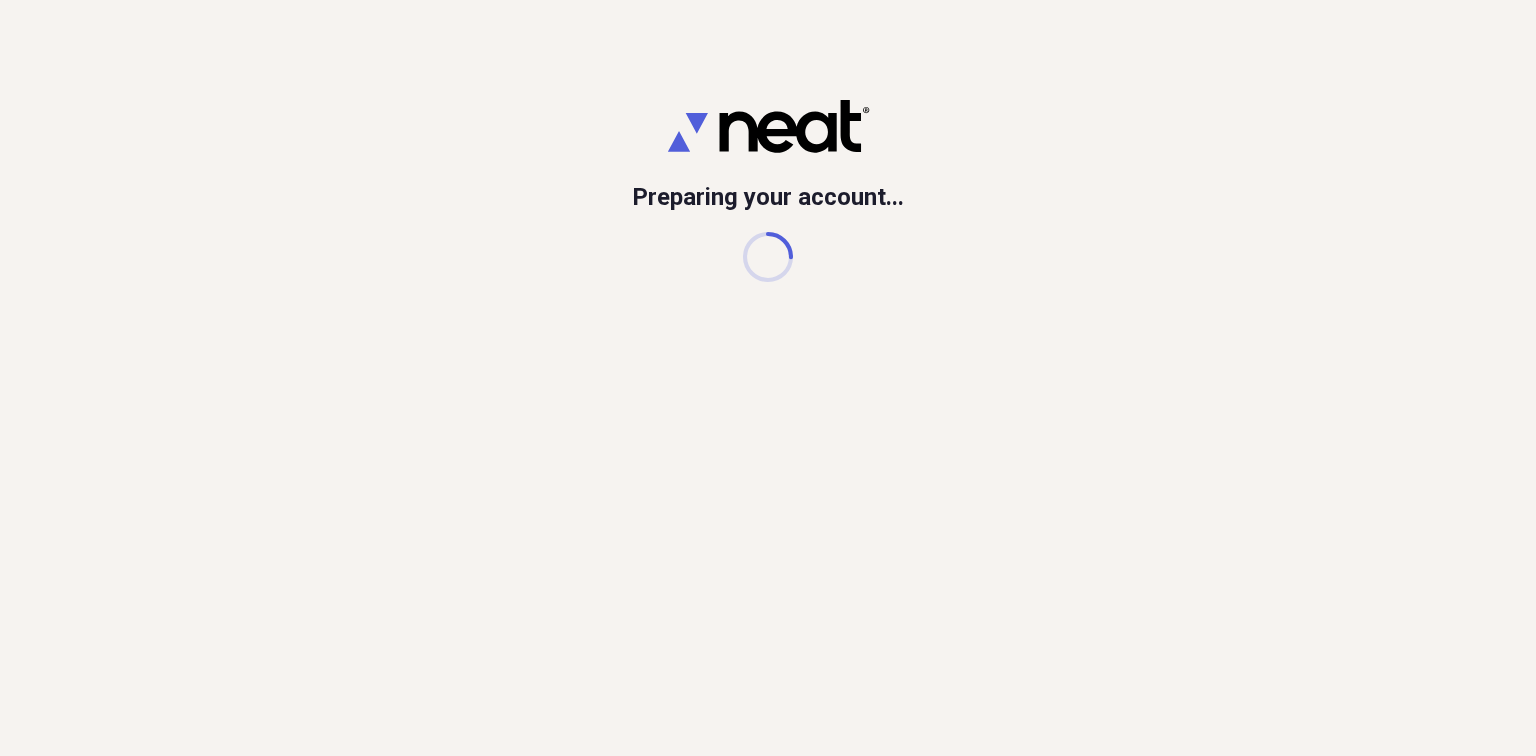 scroll, scrollTop: 0, scrollLeft: 0, axis: both 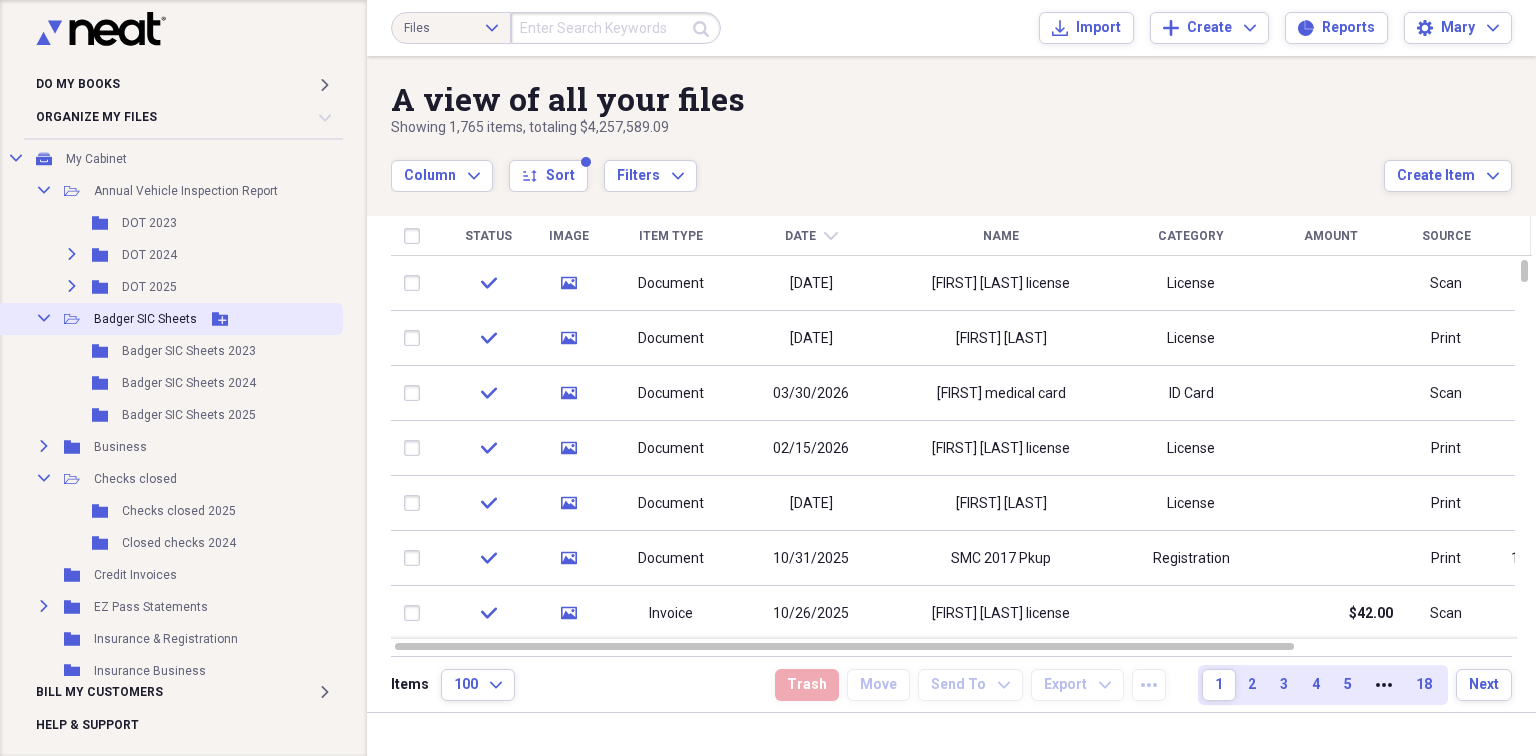 click on "Collapse" 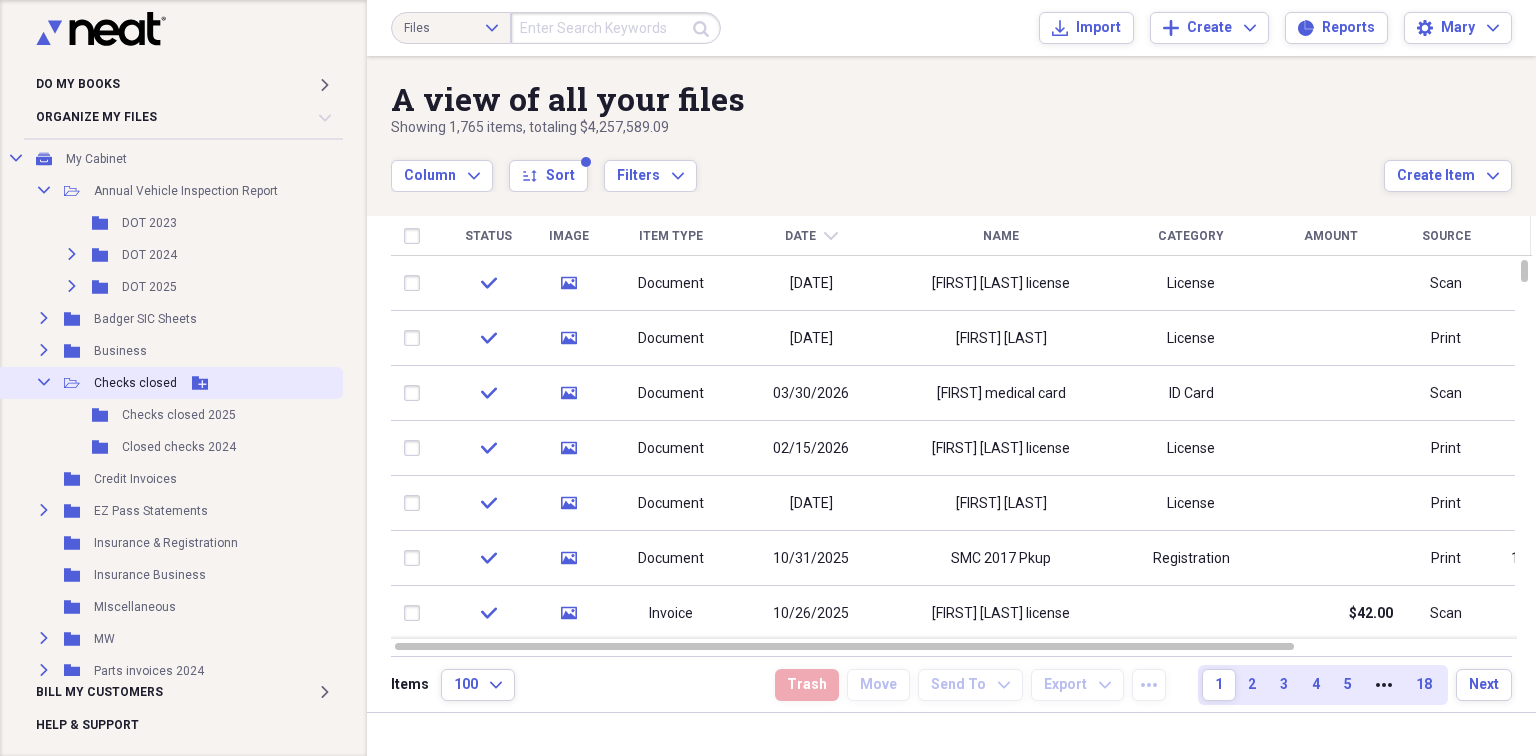 click on "Collapse" 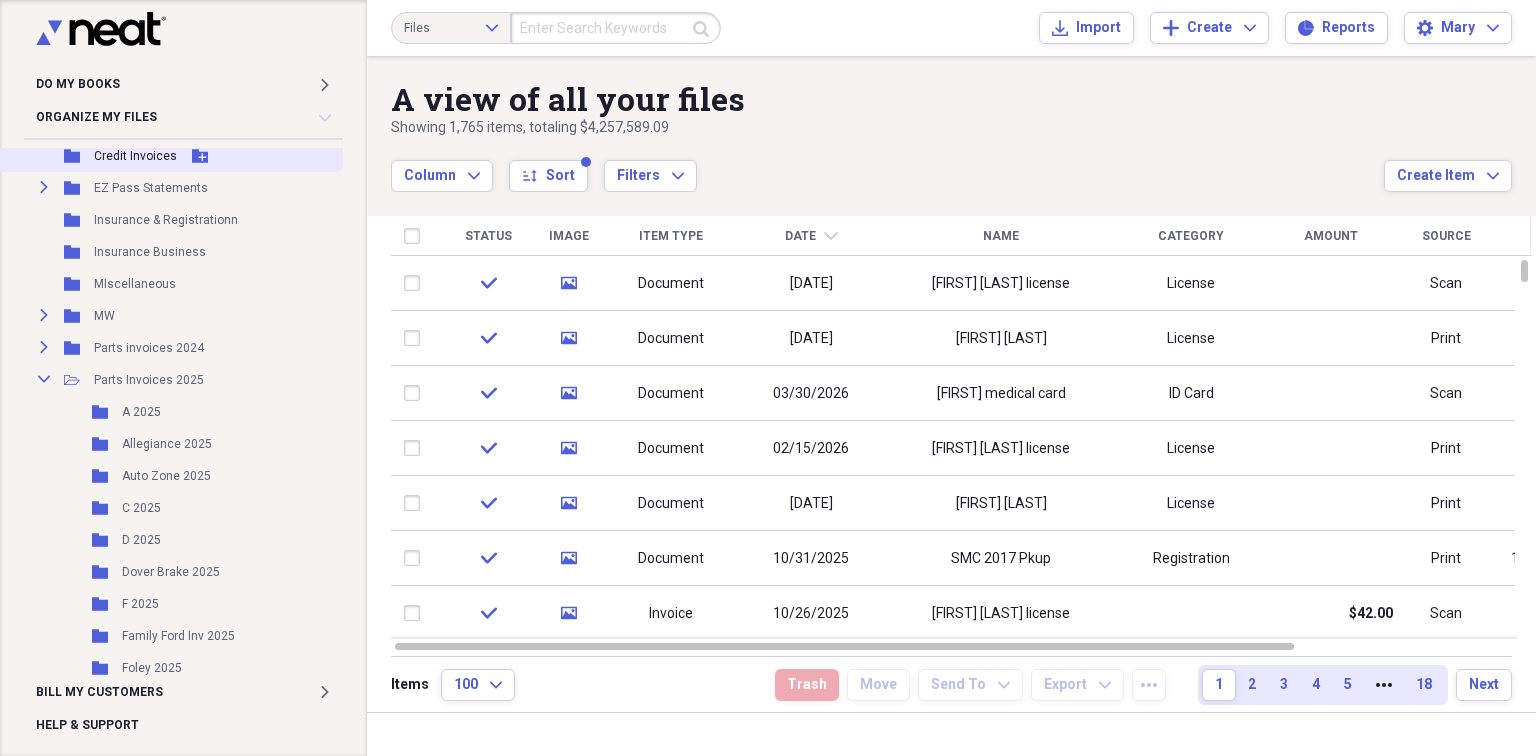 scroll, scrollTop: 400, scrollLeft: 0, axis: vertical 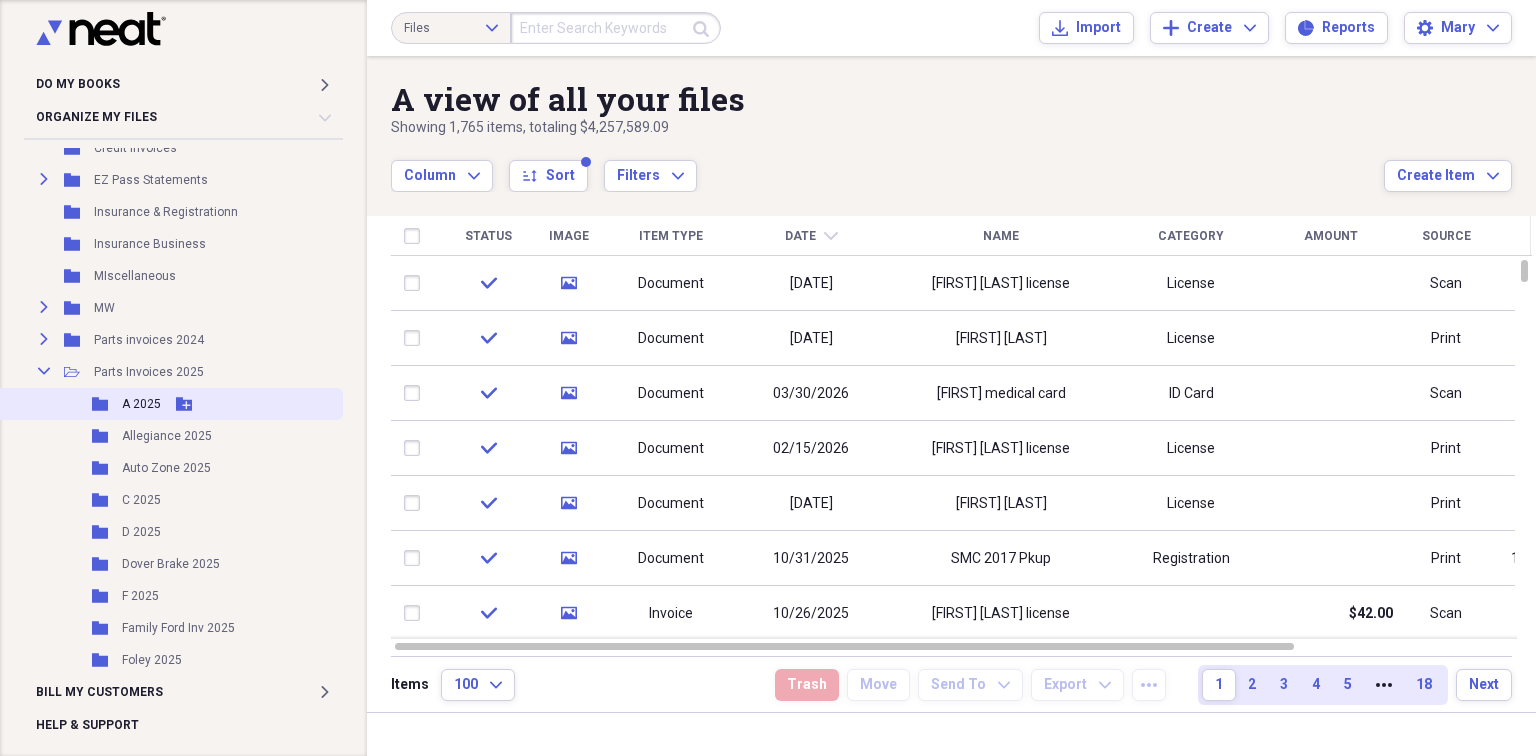 click on "A 2025" at bounding box center [141, 404] 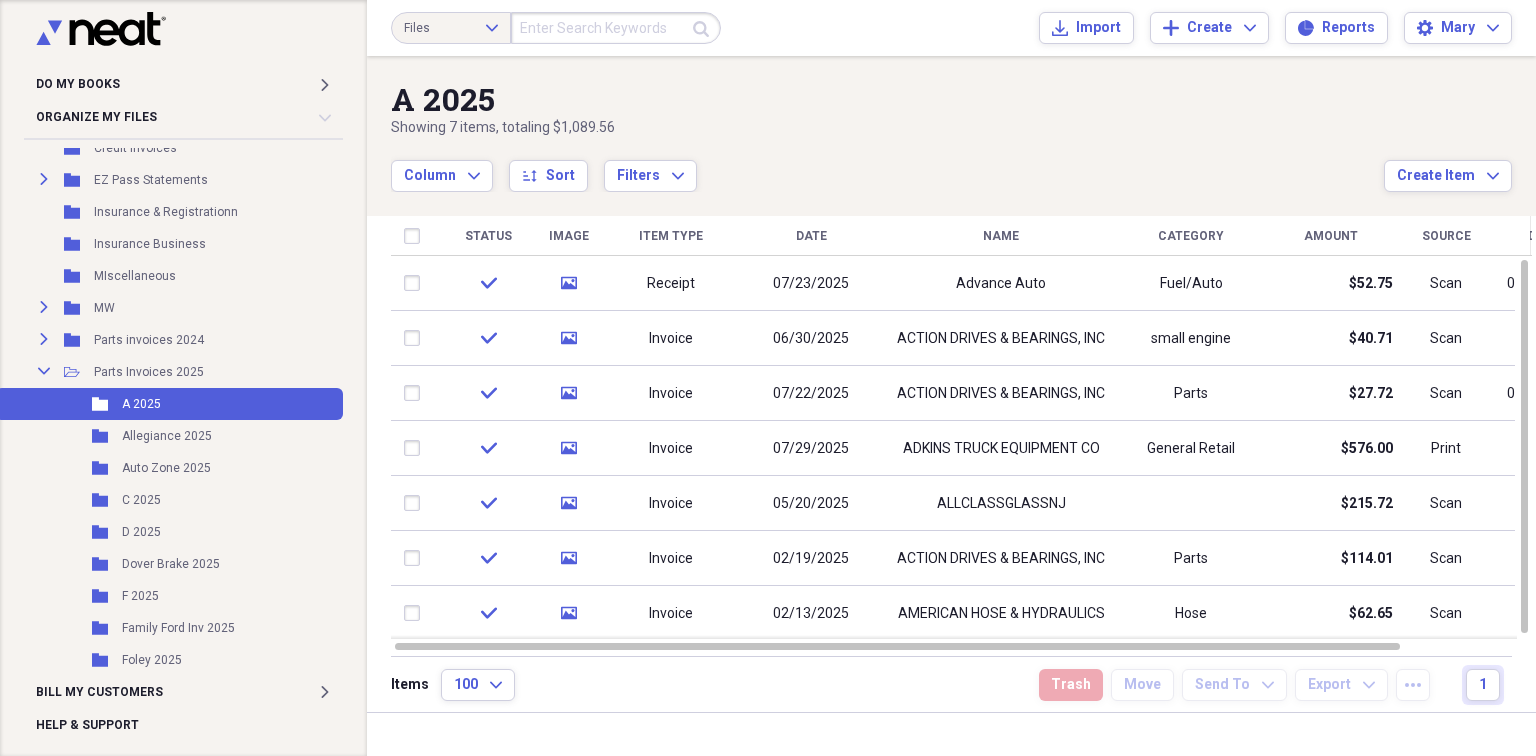 click on "Name" at bounding box center [1001, 236] 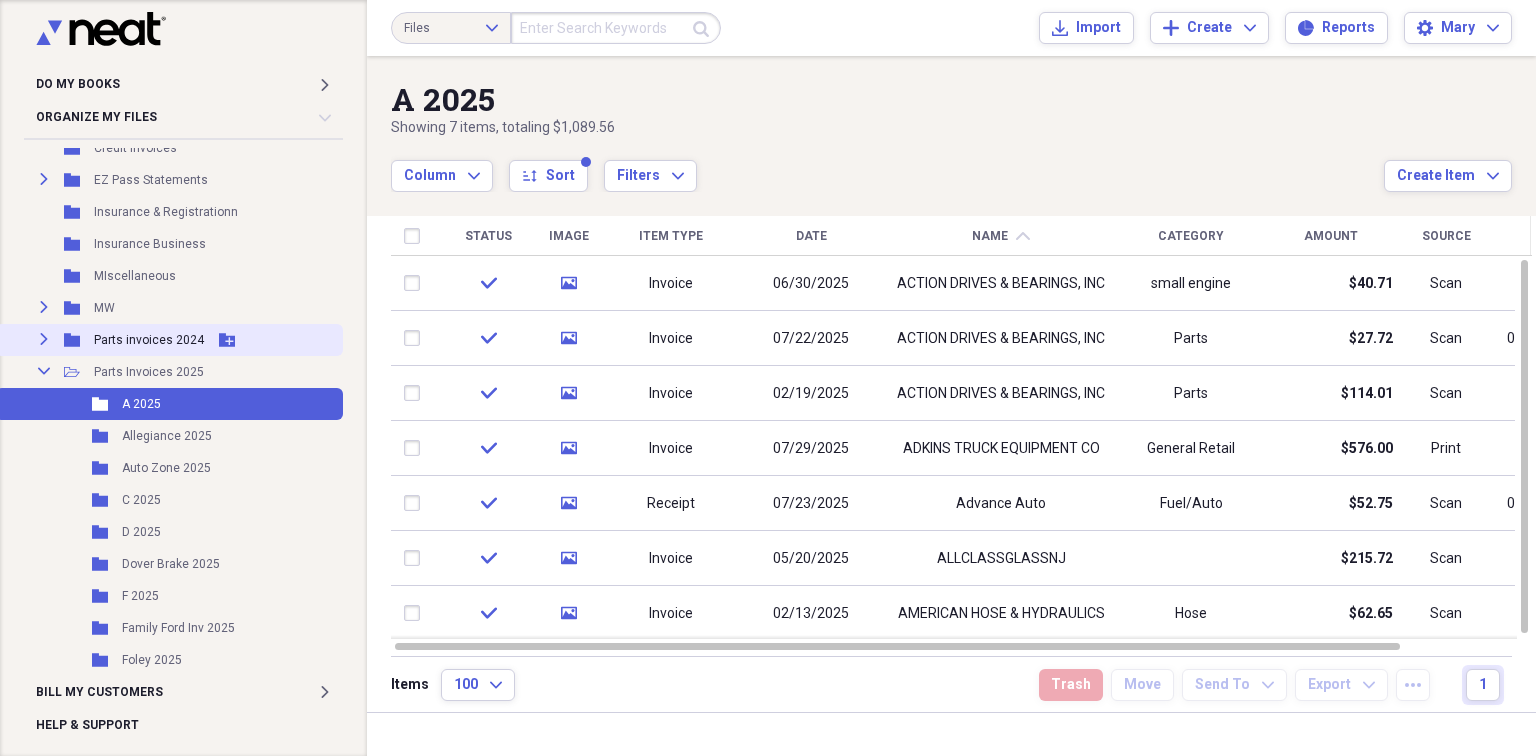 click on "Add Folder" 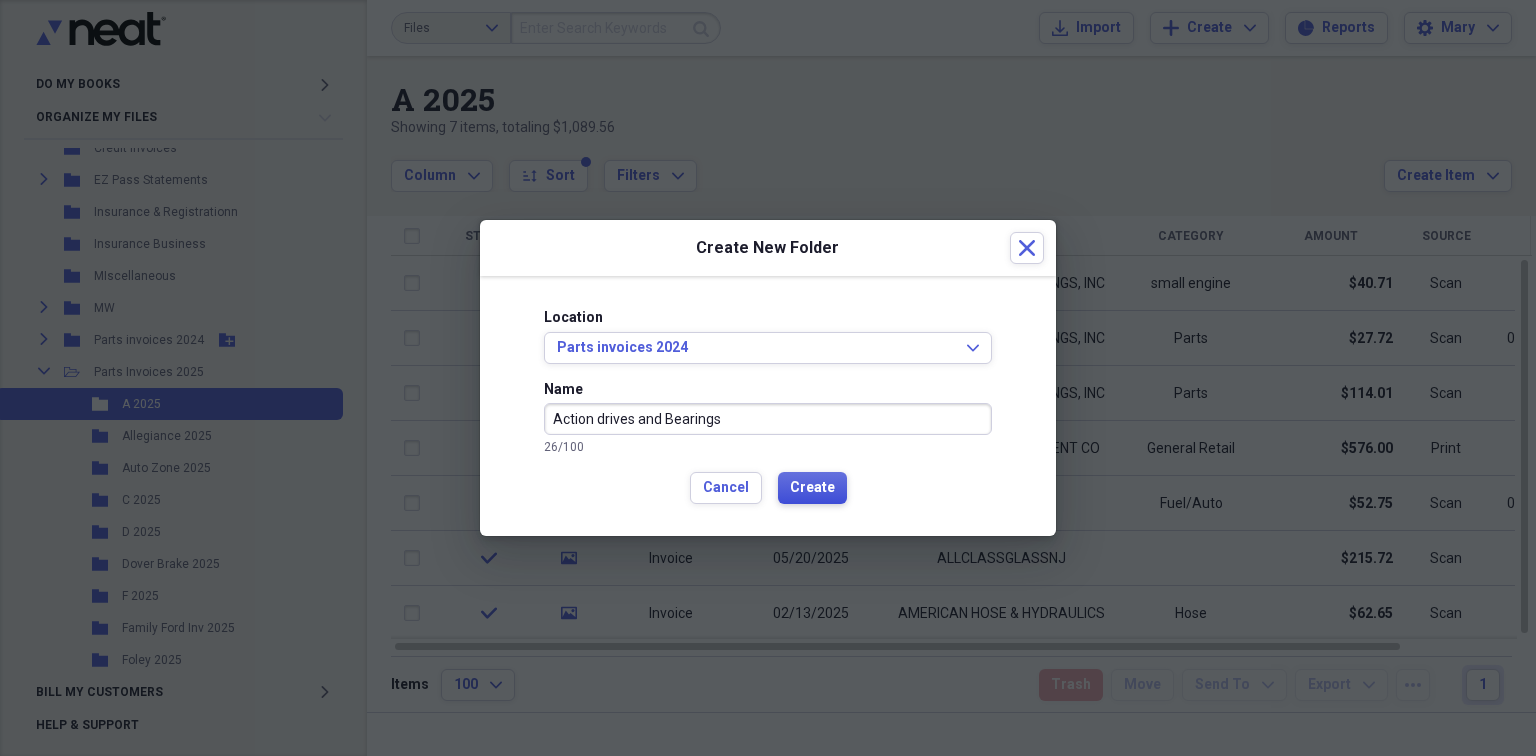 type on "Action drives and Bearings" 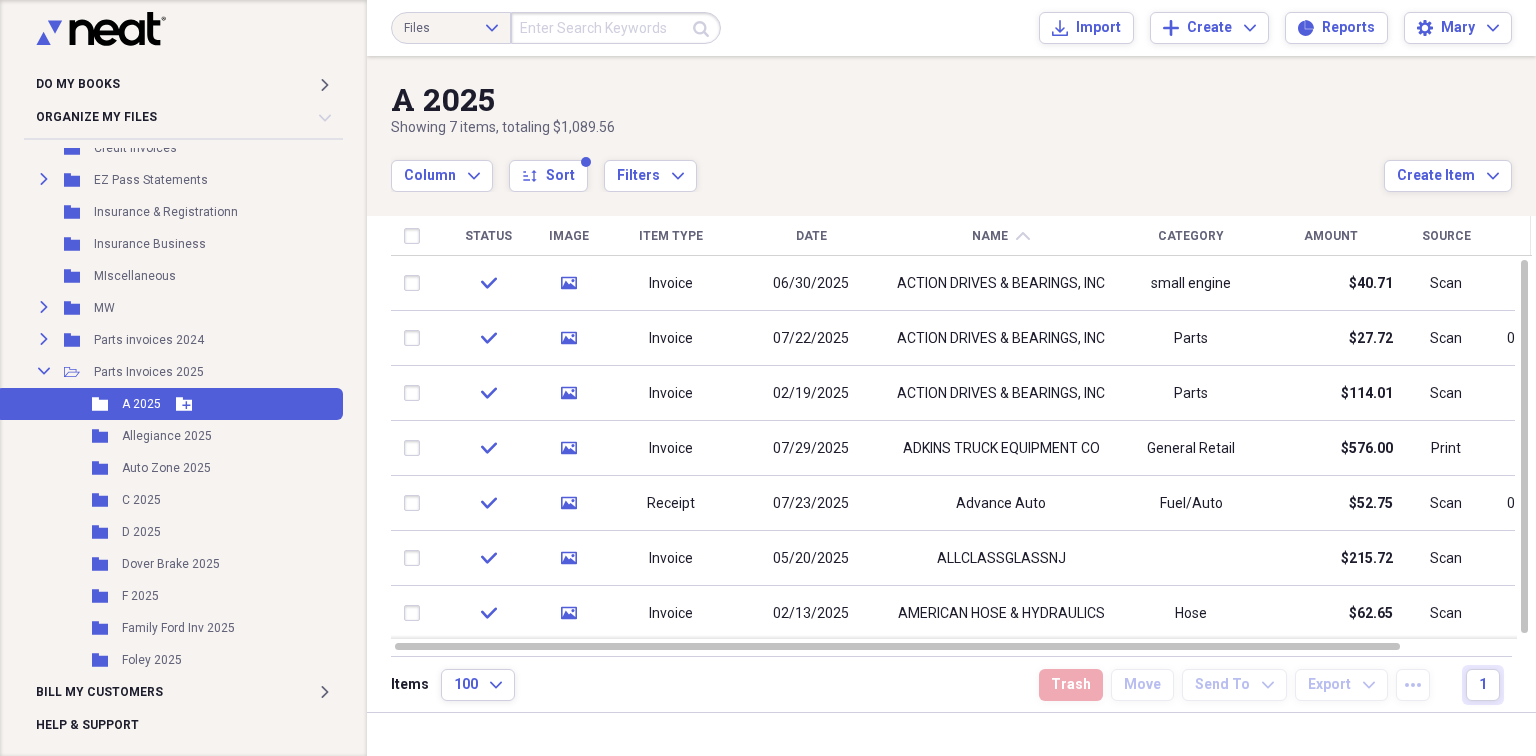 click on "Folder A [YEAR] Add Folder" at bounding box center [169, 404] 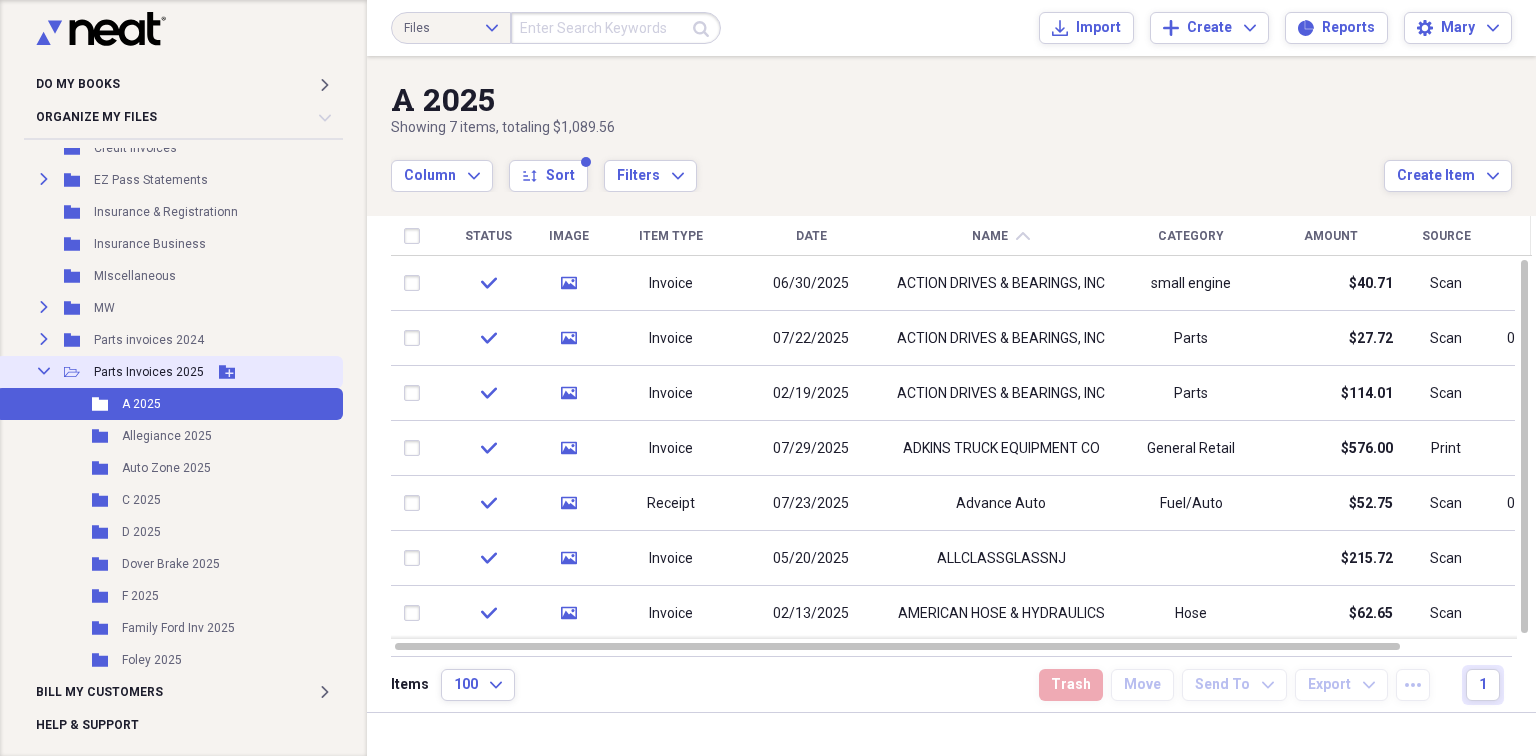 click on "Collapse Open Folder Parts Invoices 2025 Add Folder" at bounding box center (169, 372) 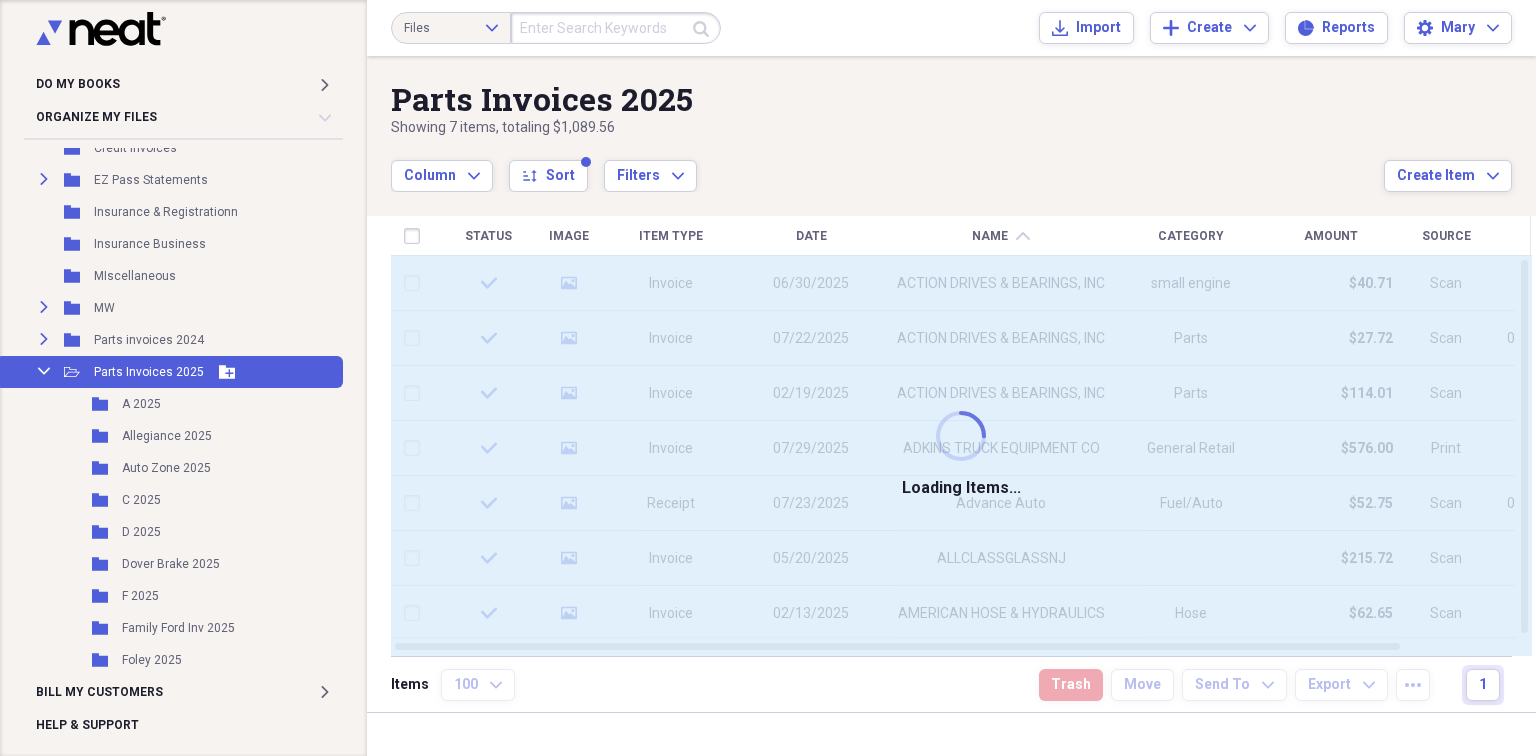click on "Collapse Open Folder Parts Invoices 2025 Add Folder" at bounding box center (169, 372) 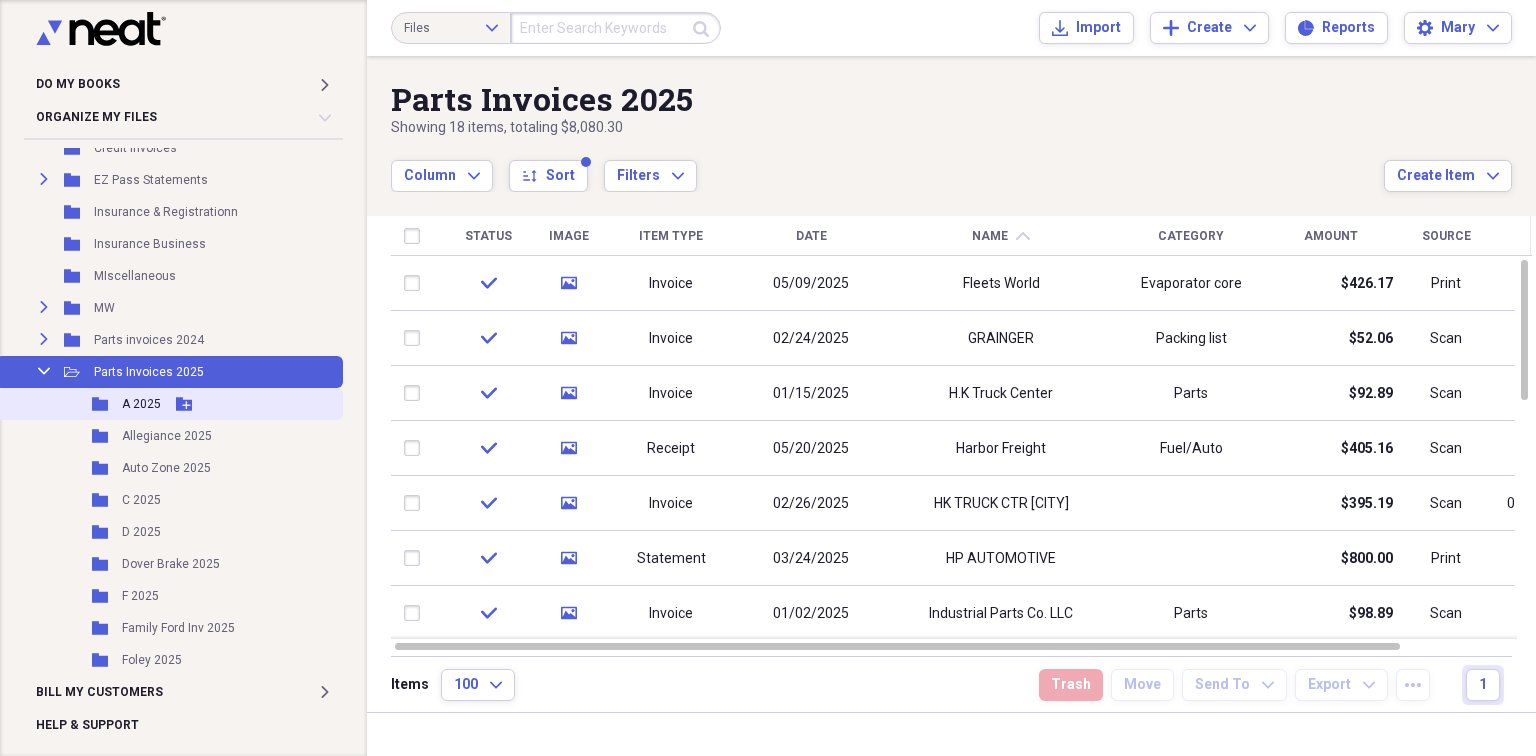 click on "A 2025" at bounding box center [141, 404] 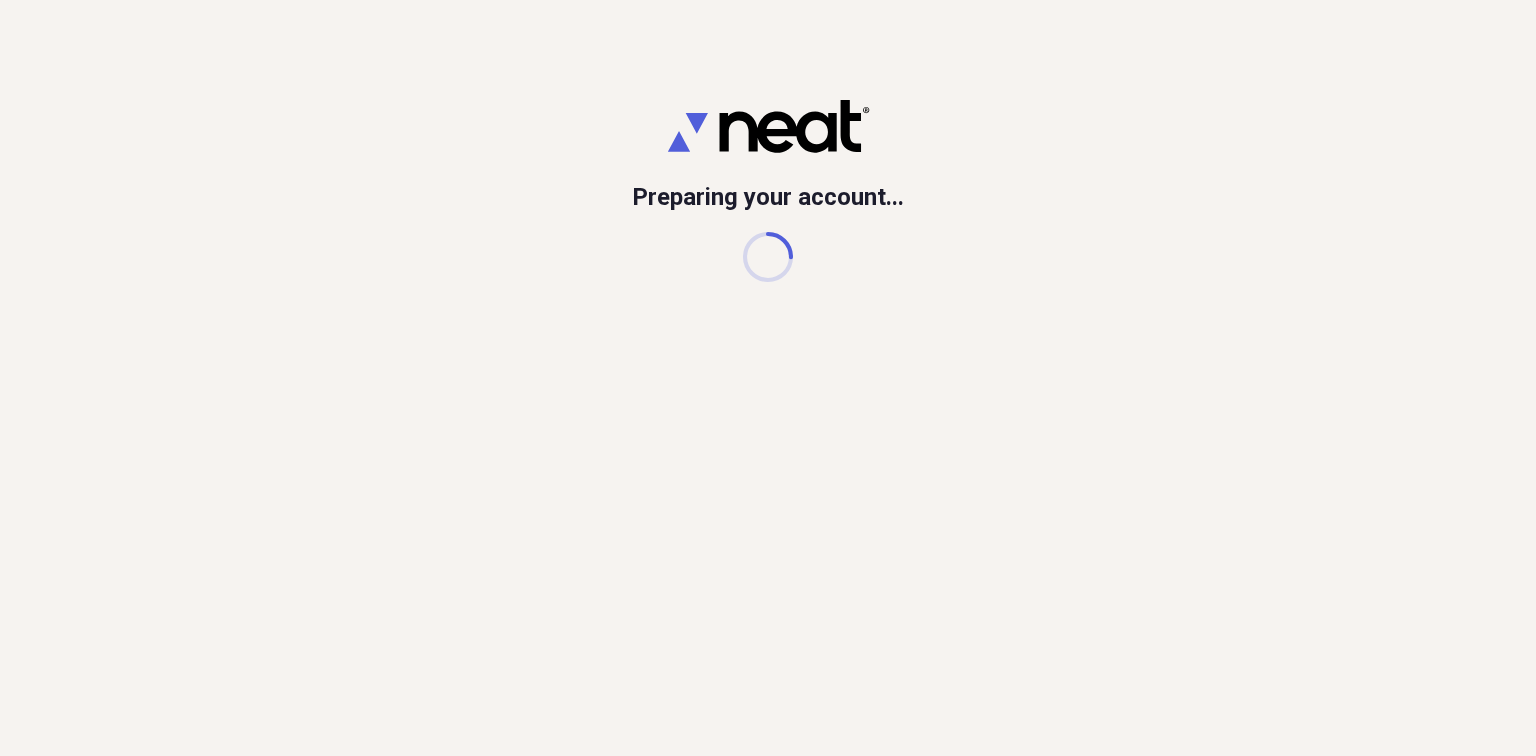 scroll, scrollTop: 0, scrollLeft: 0, axis: both 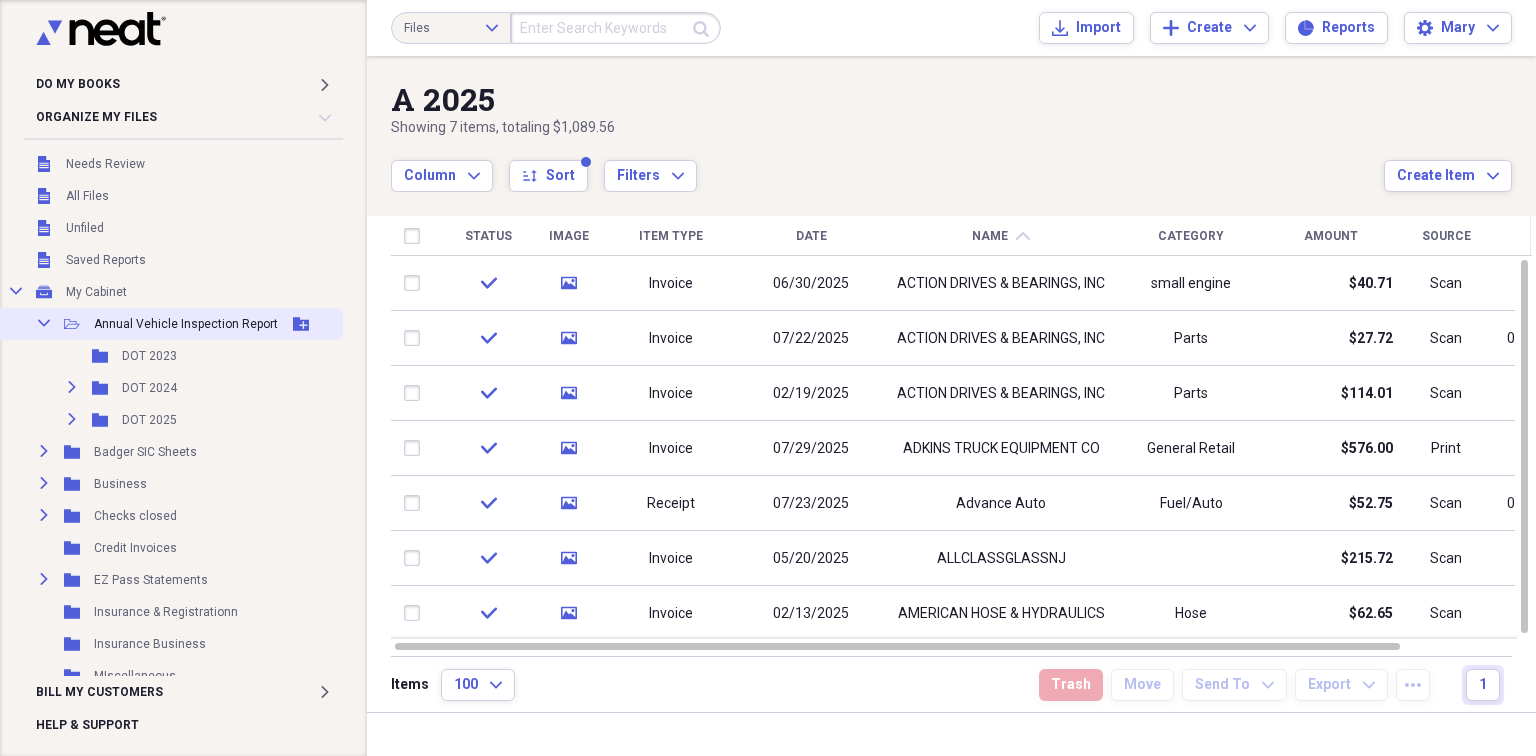 click on "Collapse" 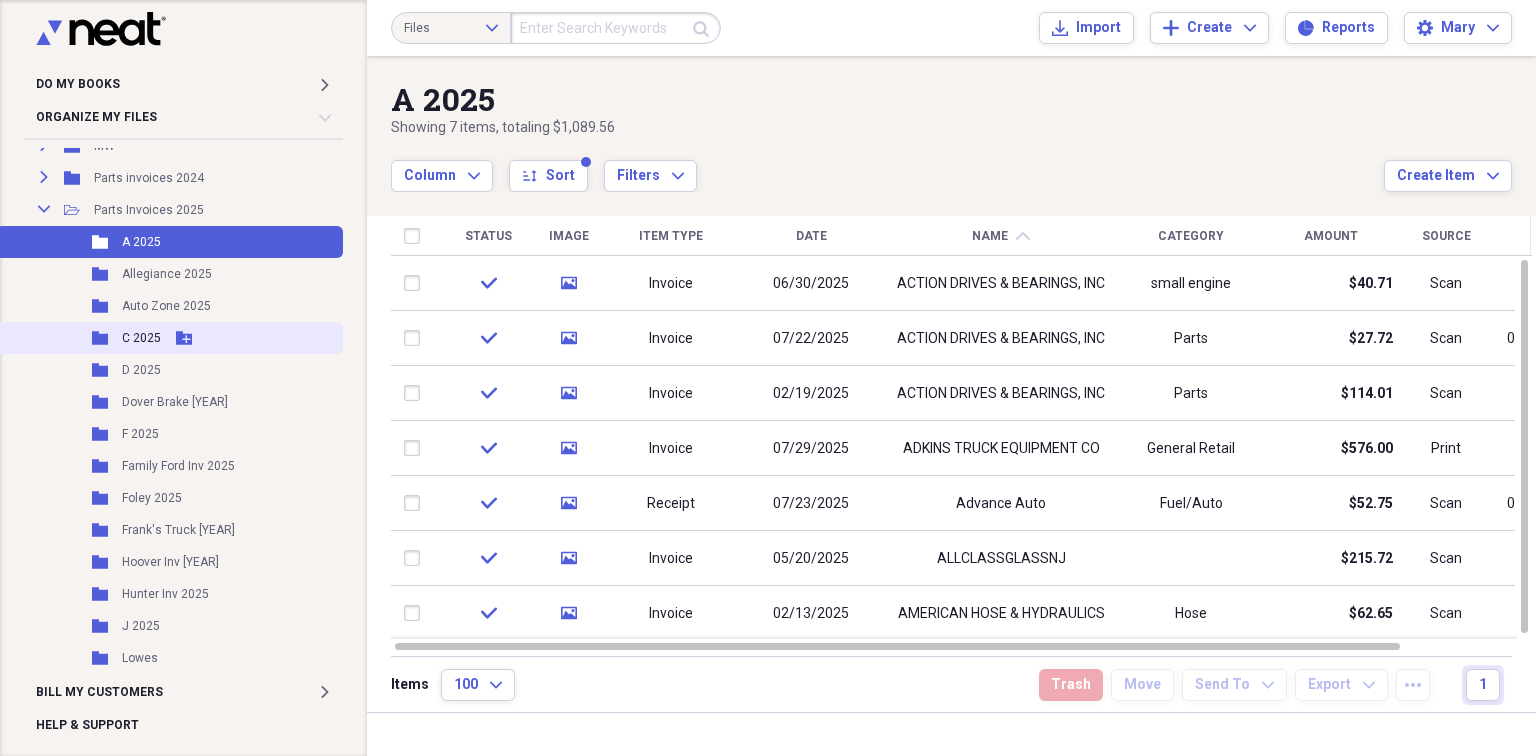 scroll, scrollTop: 400, scrollLeft: 0, axis: vertical 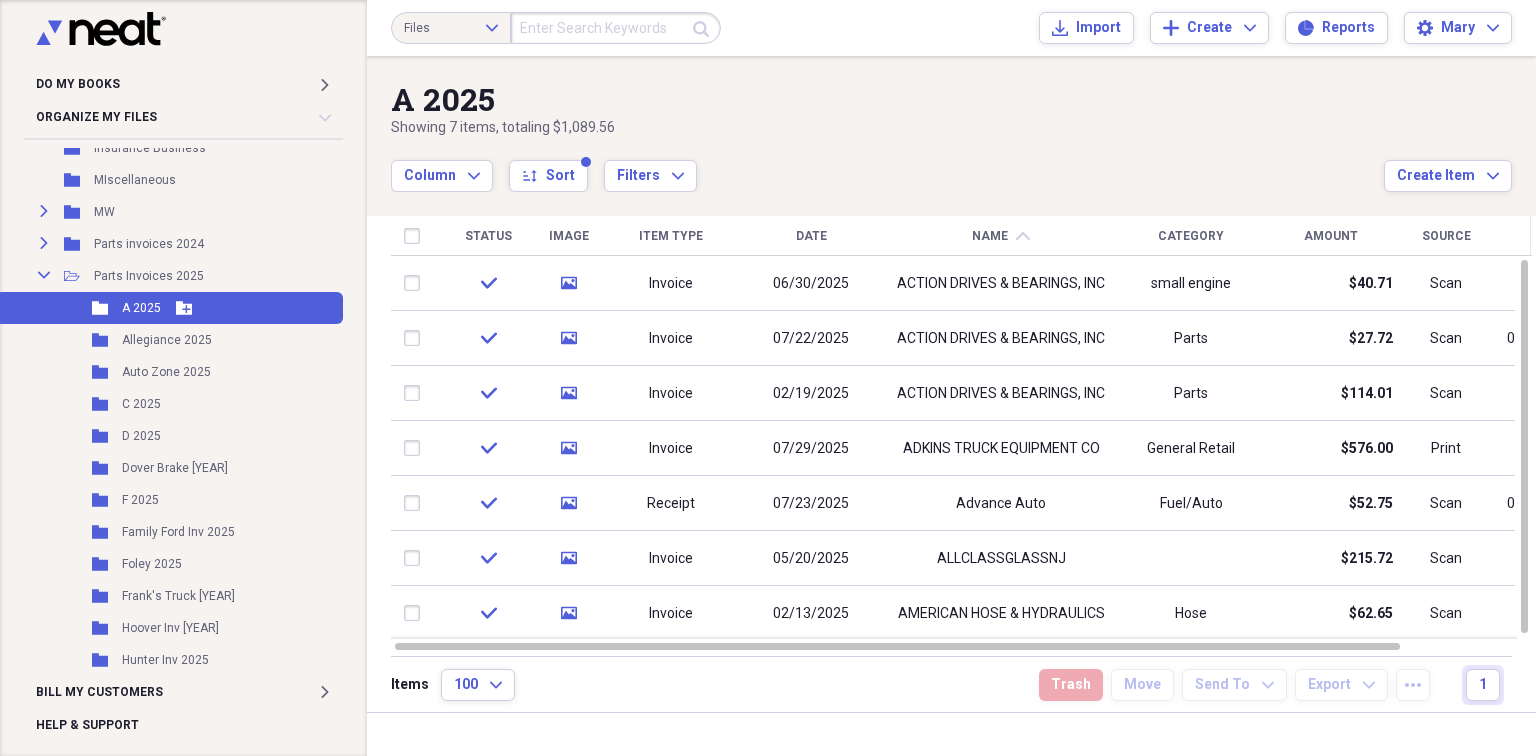 click on "Add Folder" at bounding box center [184, 308] 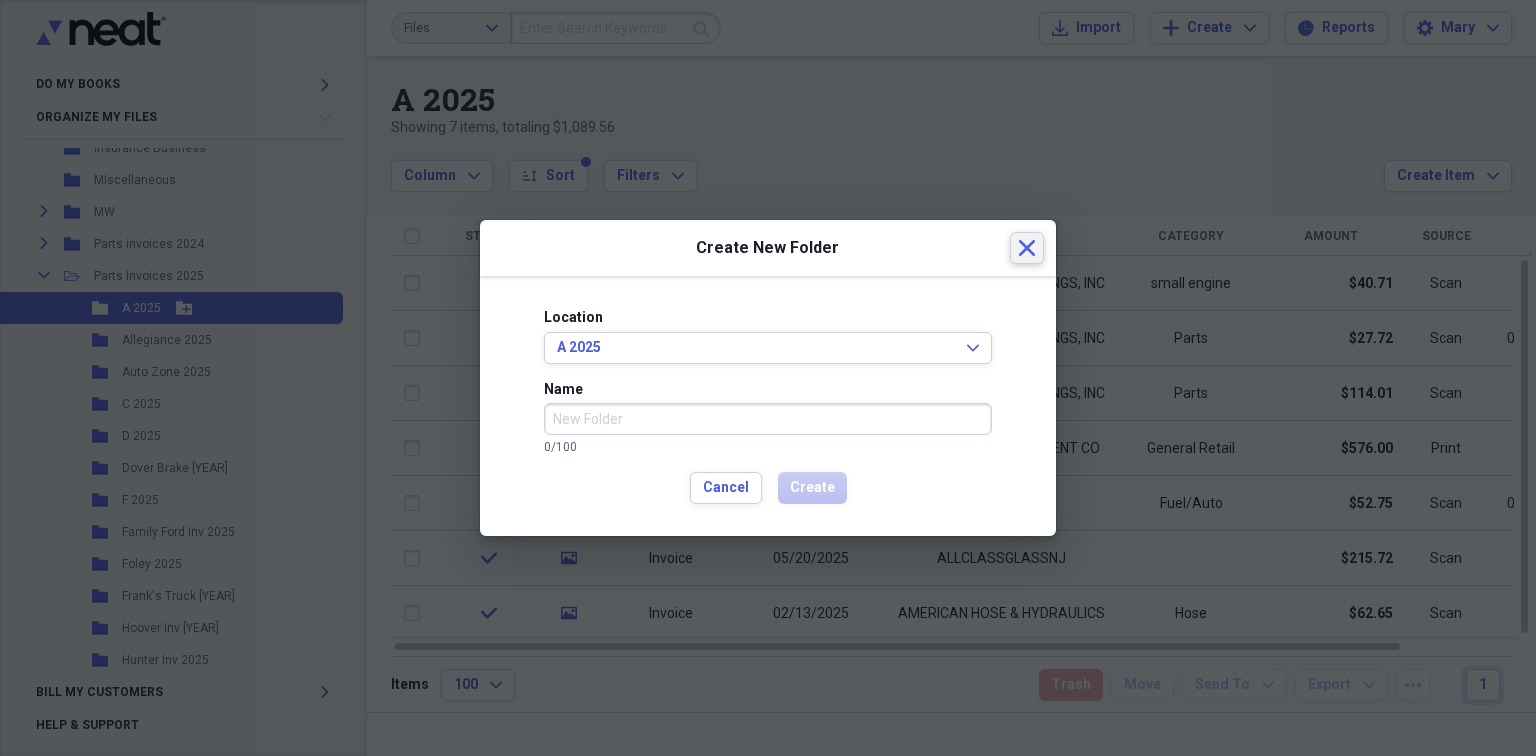 click on "Close" at bounding box center [1027, 248] 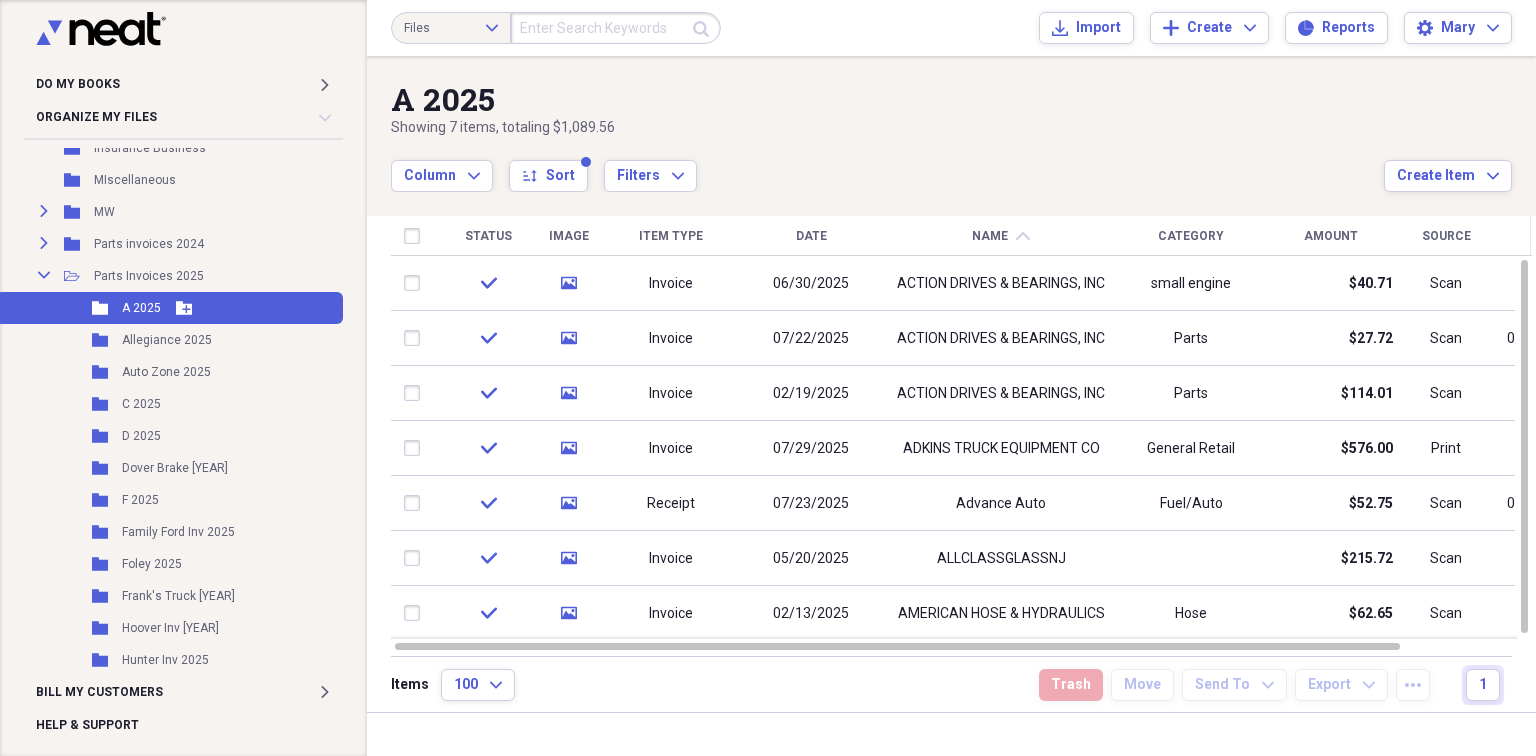 click on "Folder" at bounding box center (101, 308) 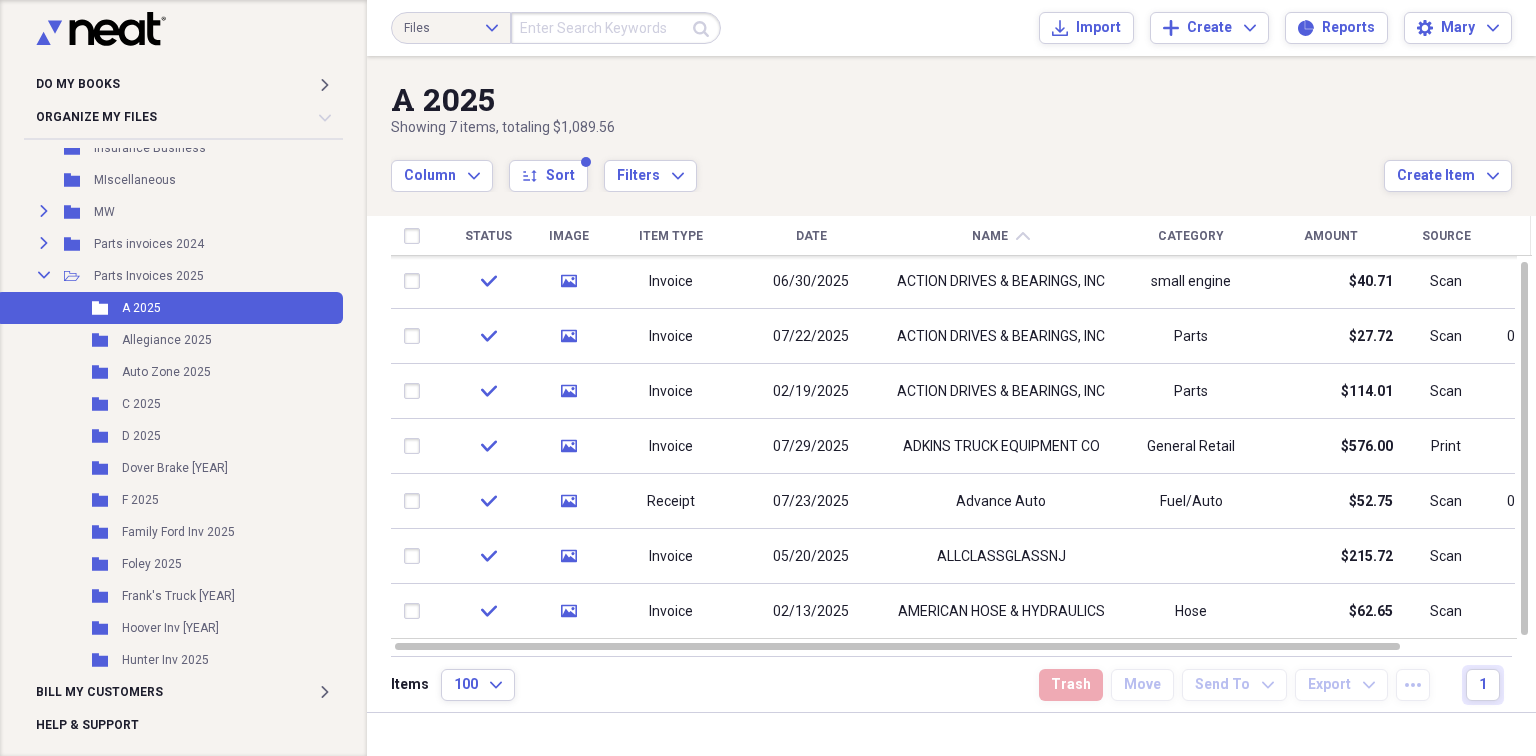 click on "Item Type" at bounding box center (671, 236) 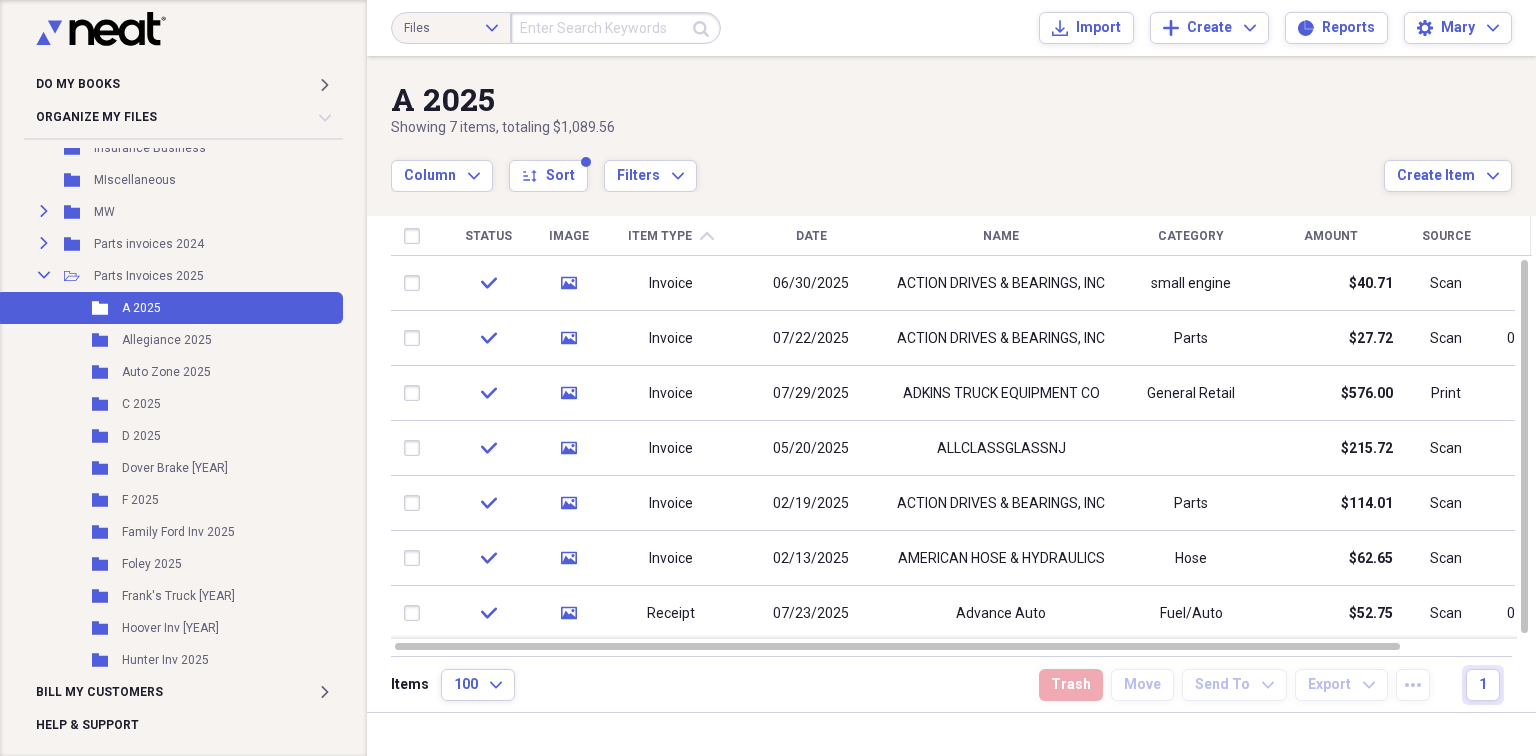 click on "Item Type" at bounding box center (660, 236) 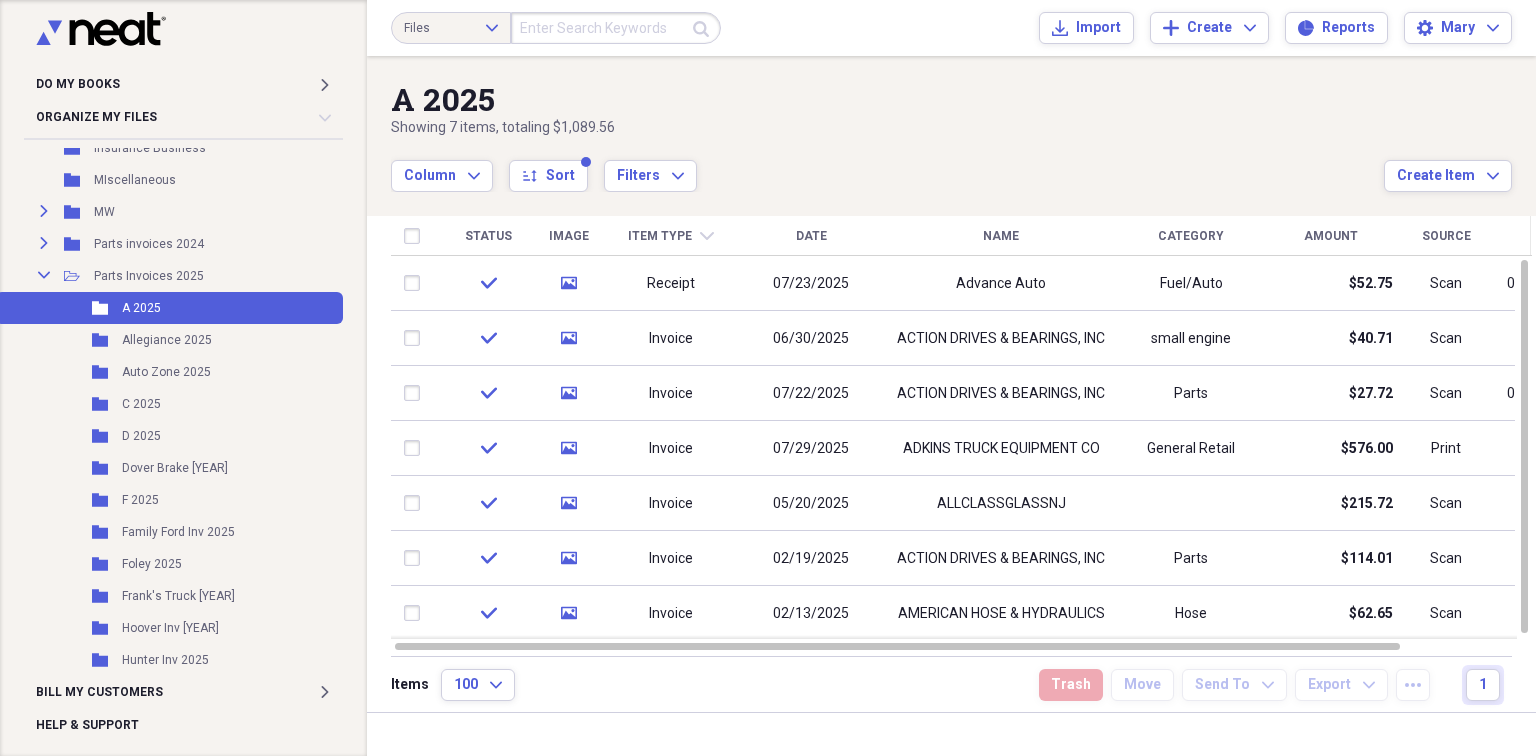 click on "Item Type" at bounding box center (660, 236) 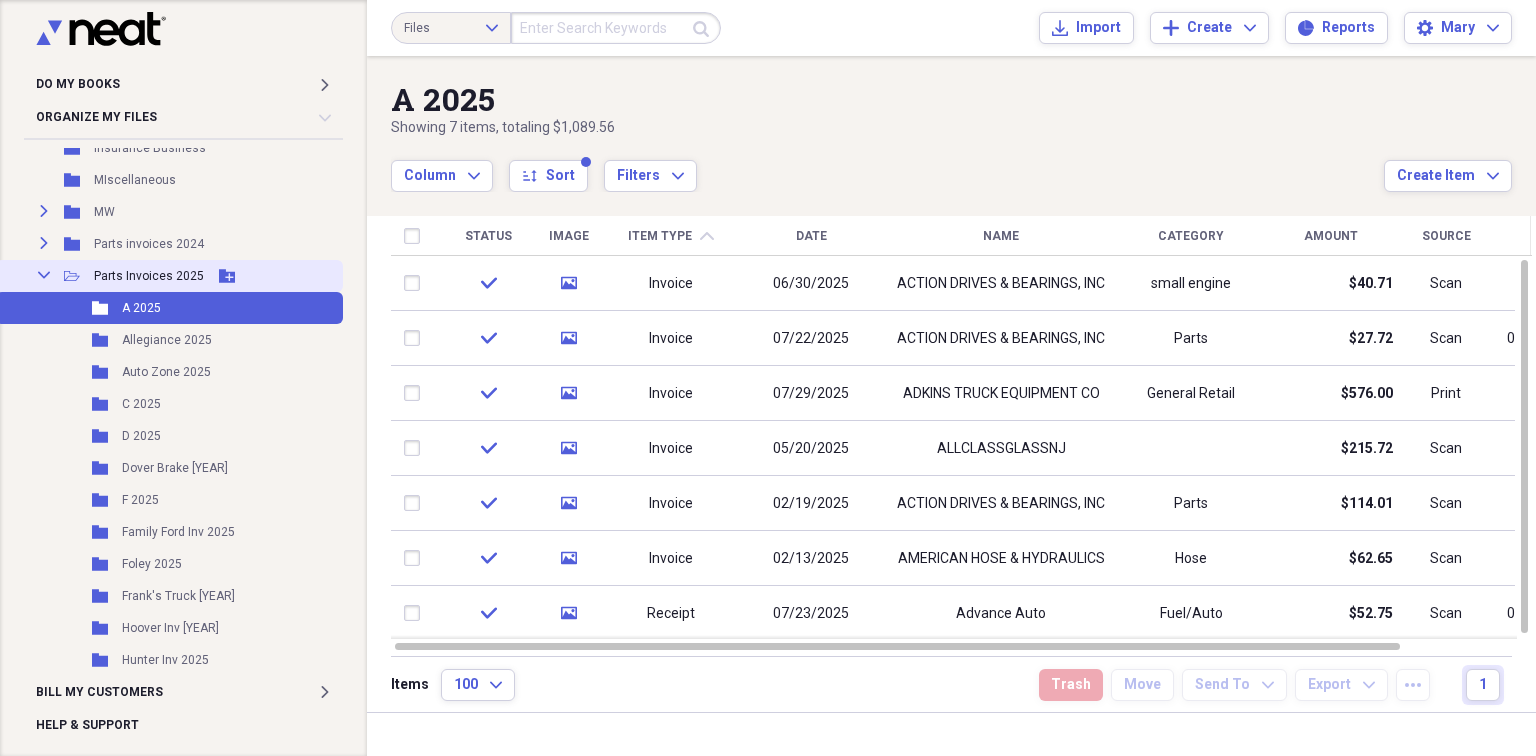 click on "Parts Invoices 2025" at bounding box center (149, 276) 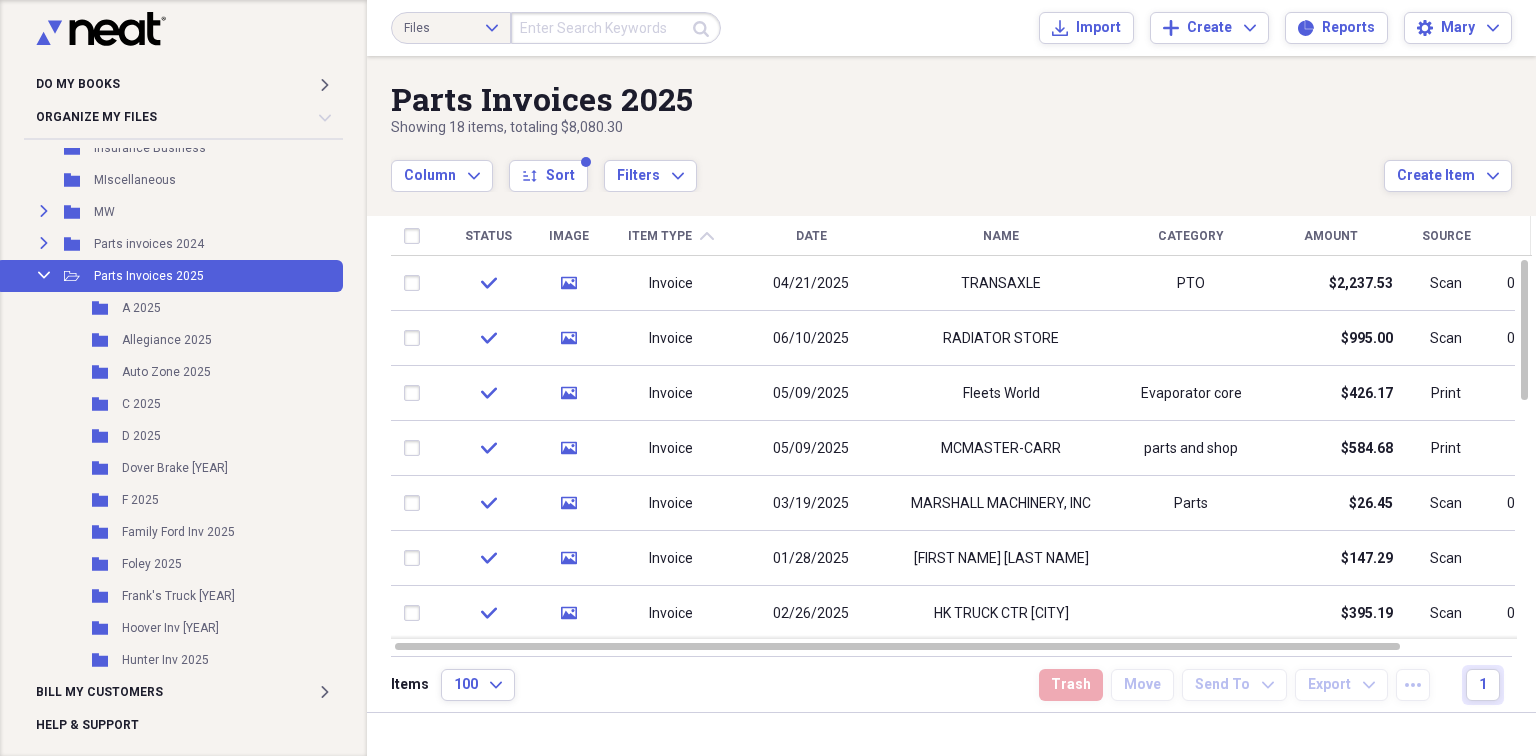 click on "Item Type" at bounding box center [660, 236] 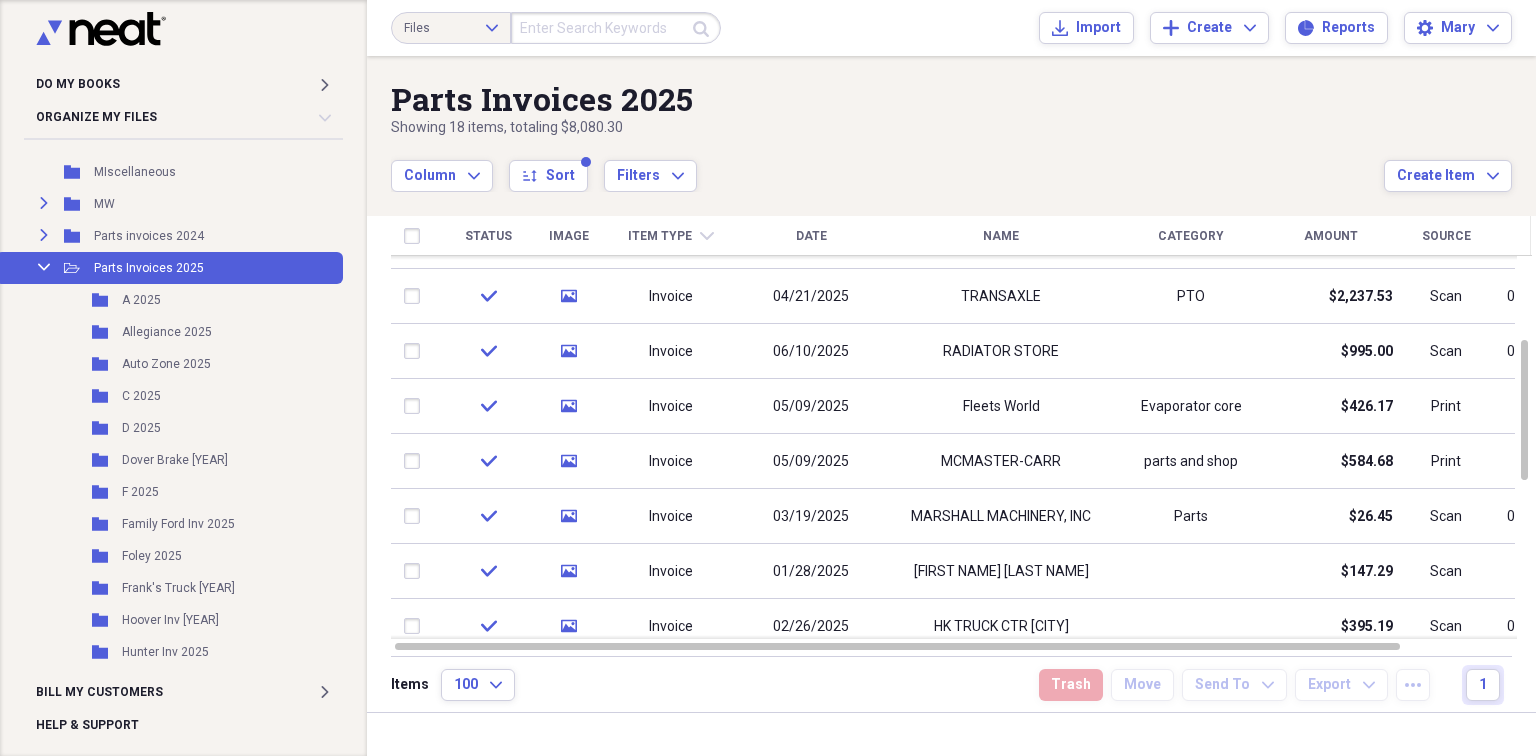 scroll, scrollTop: 400, scrollLeft: 0, axis: vertical 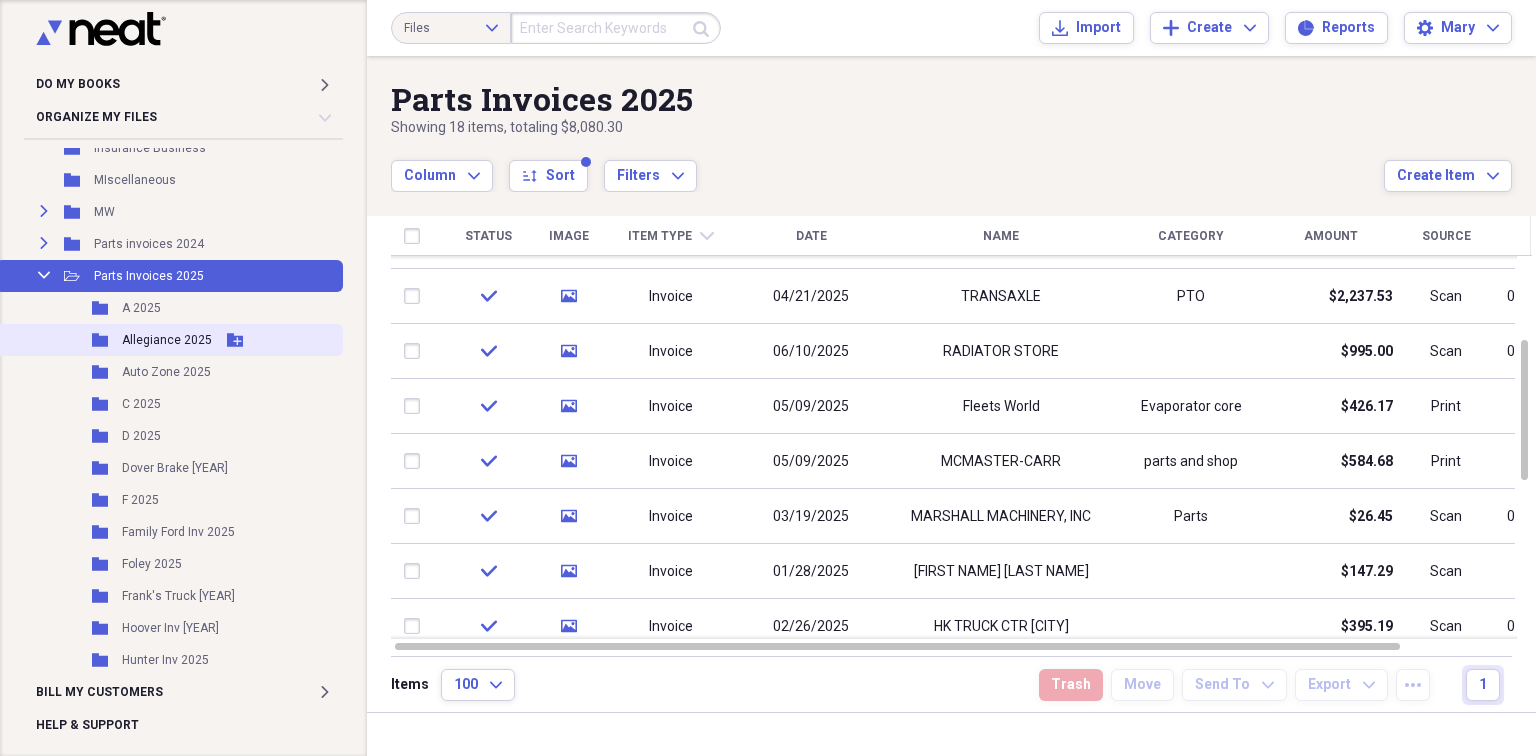 click on "Allegiance 2025" at bounding box center [167, 340] 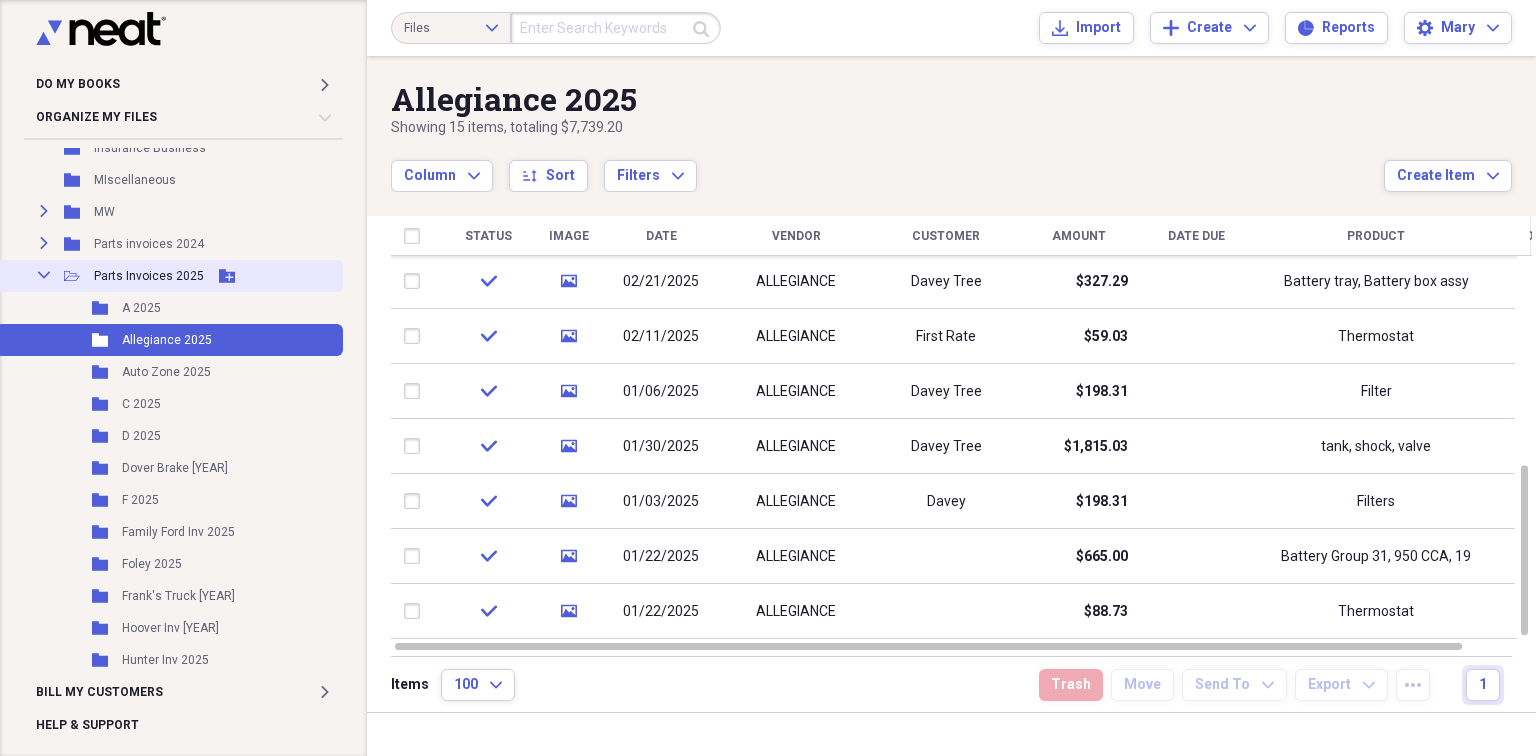 click 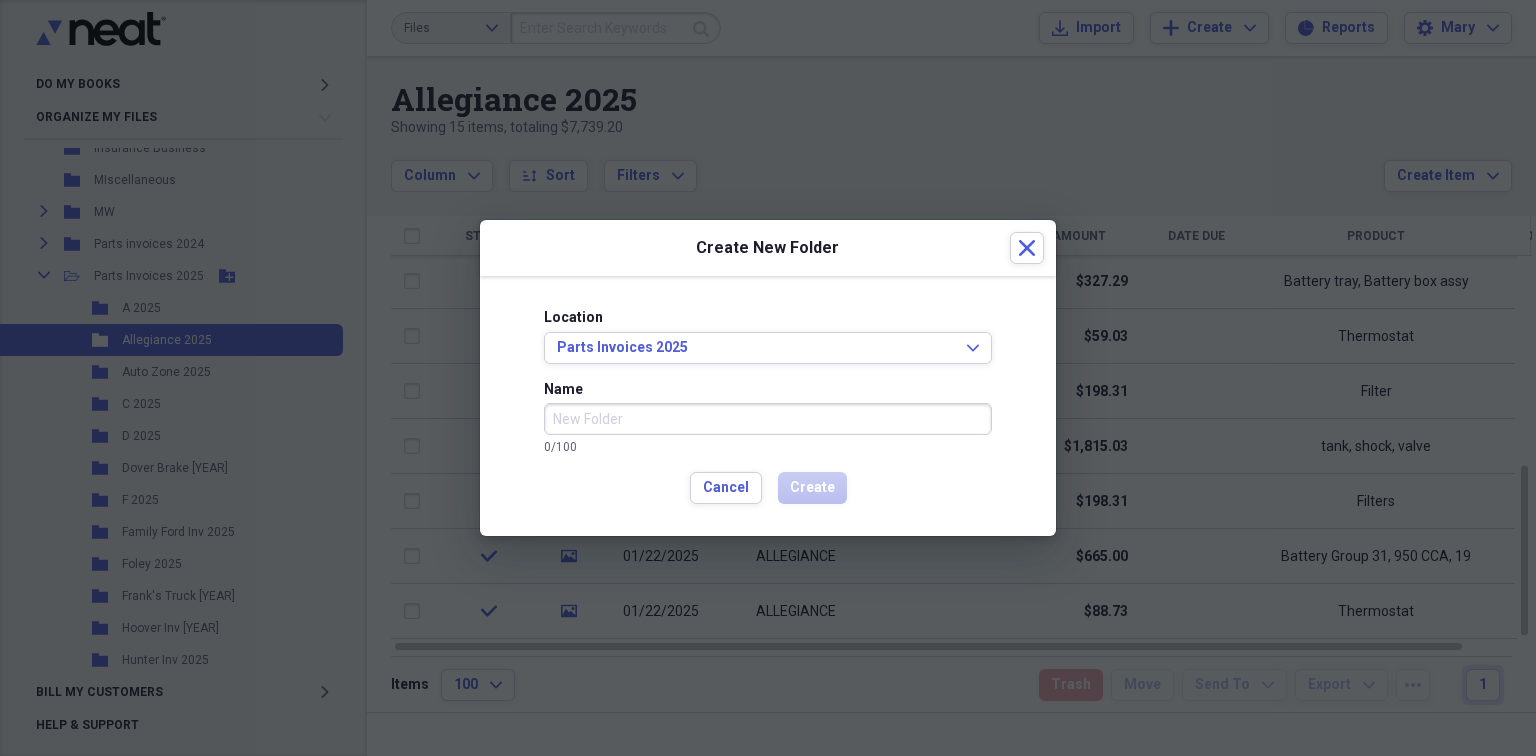 click on "Name" at bounding box center (768, 419) 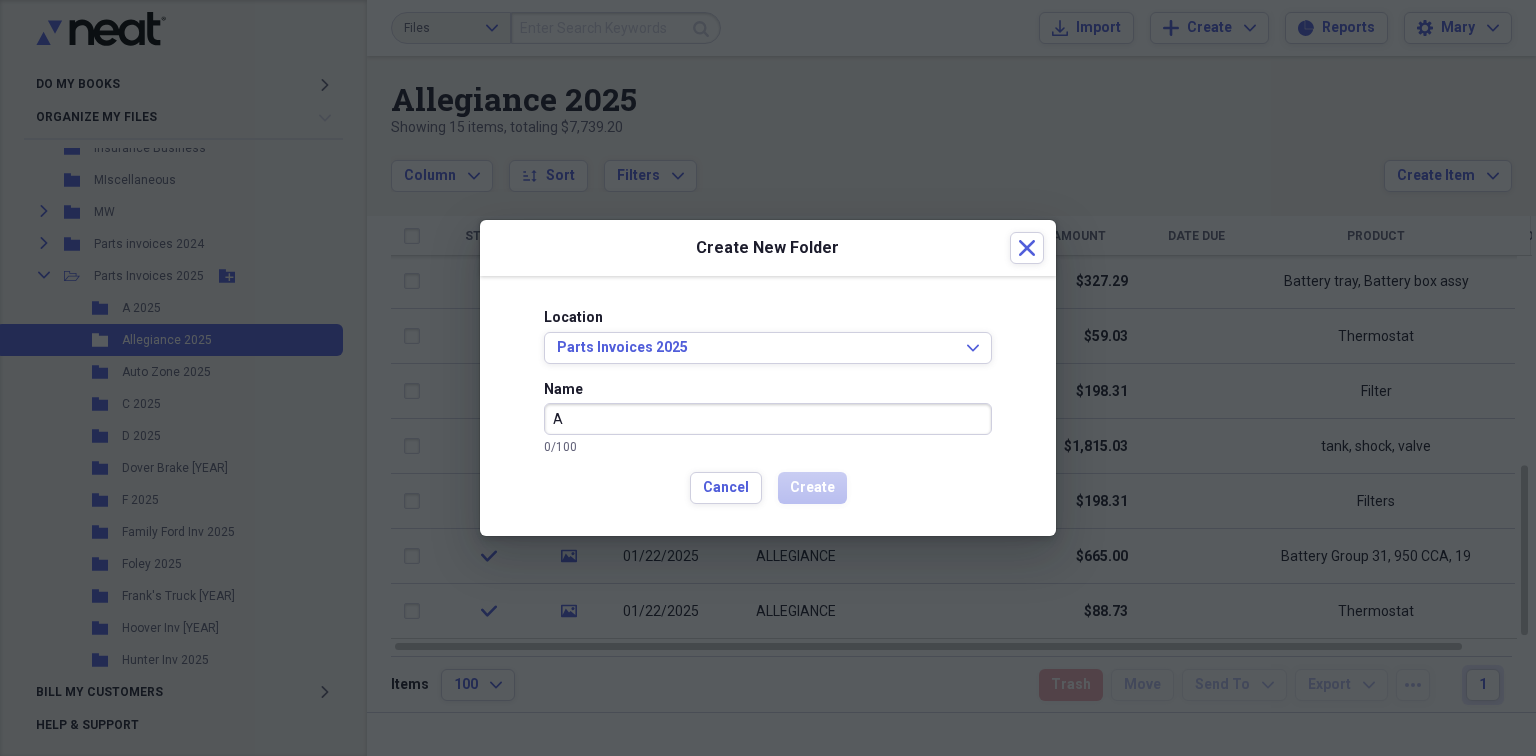 click on "A" at bounding box center [768, 419] 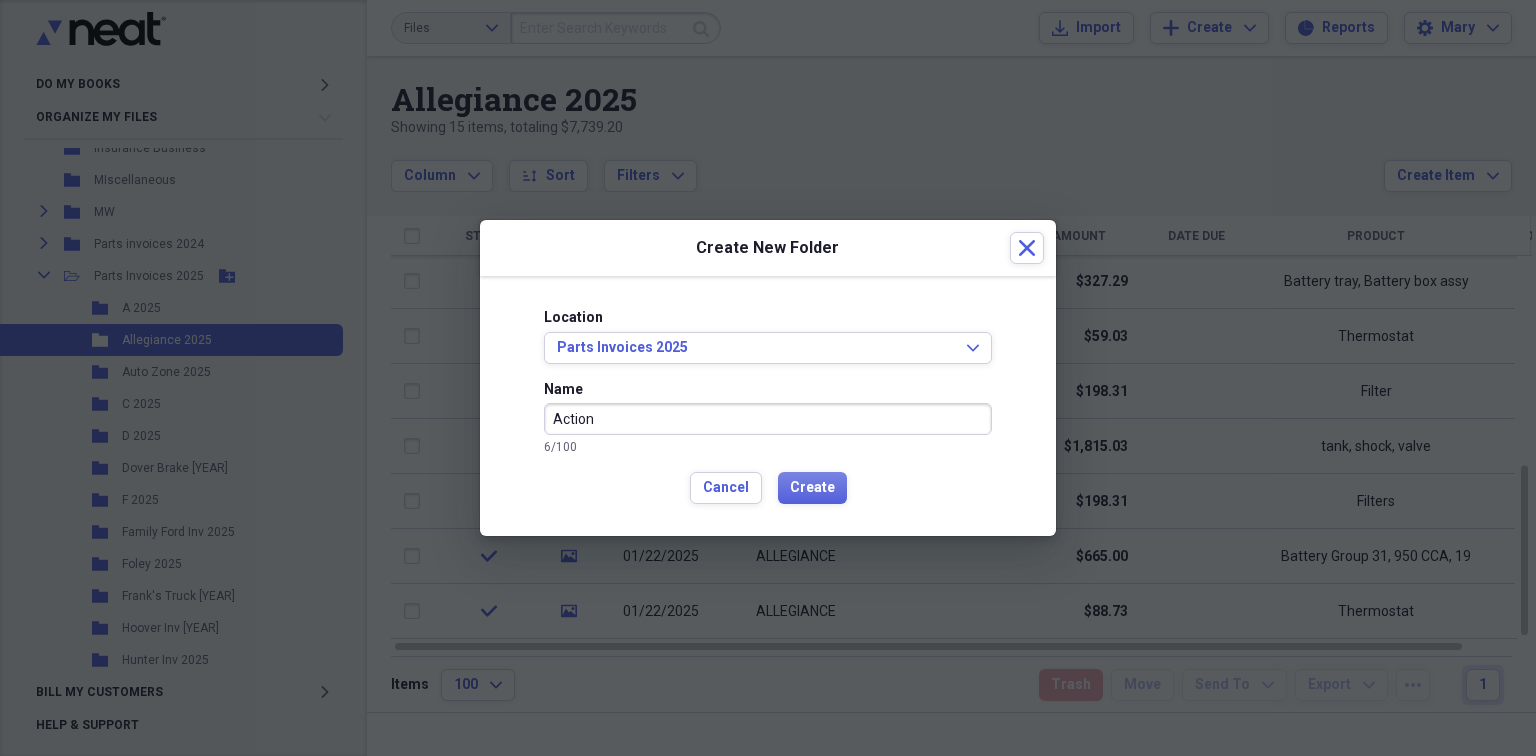 type on "Action" 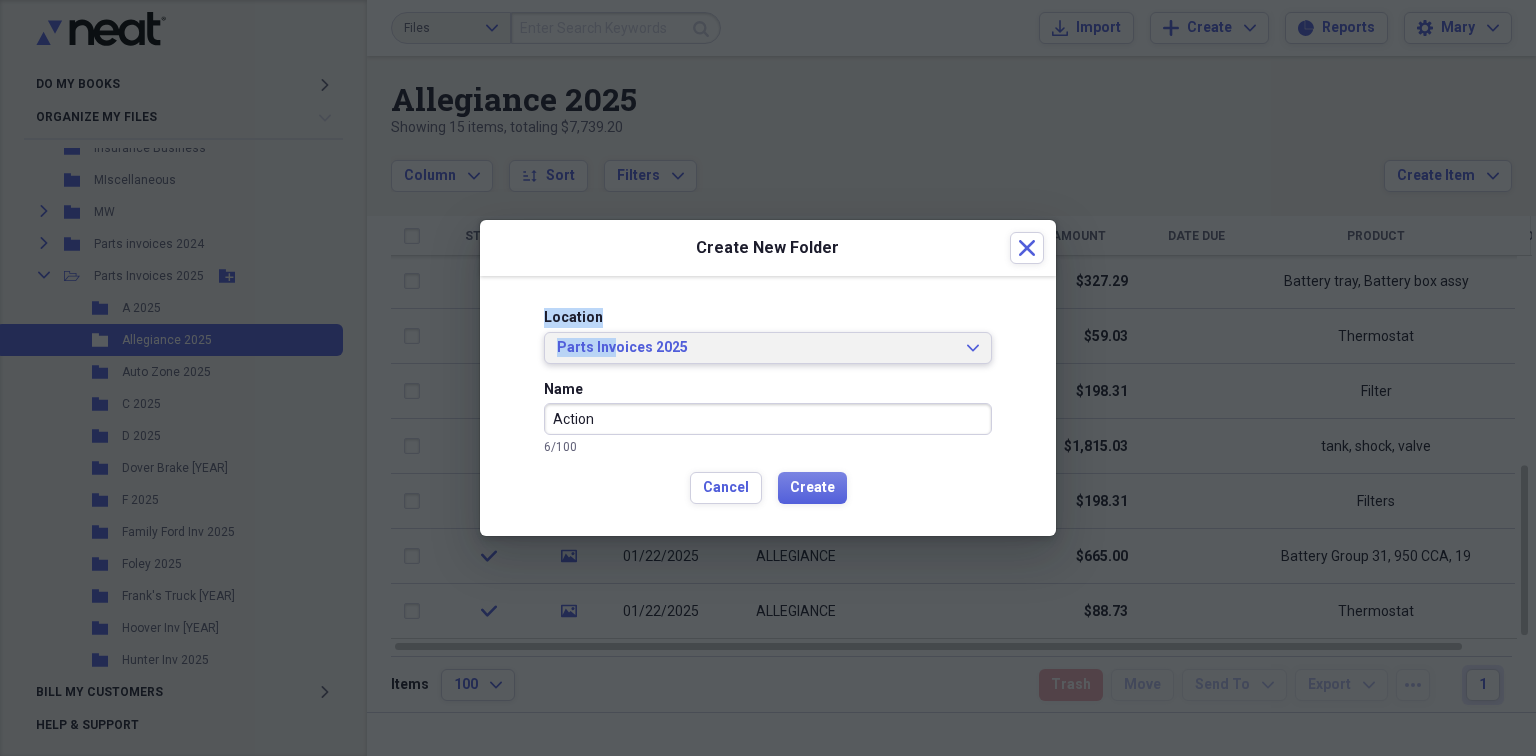 drag, startPoint x: 875, startPoint y: 242, endPoint x: 612, endPoint y: 361, distance: 288.66937 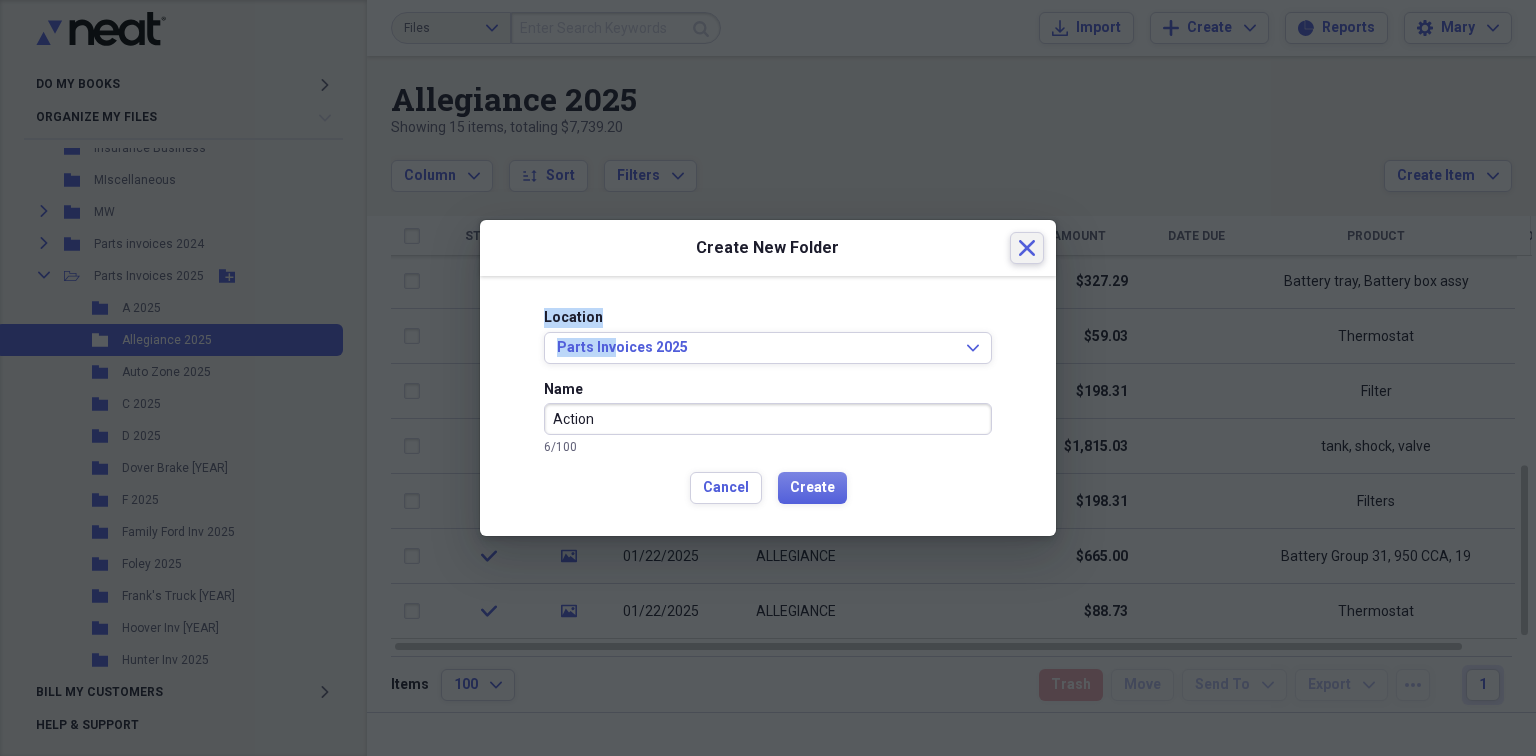 click 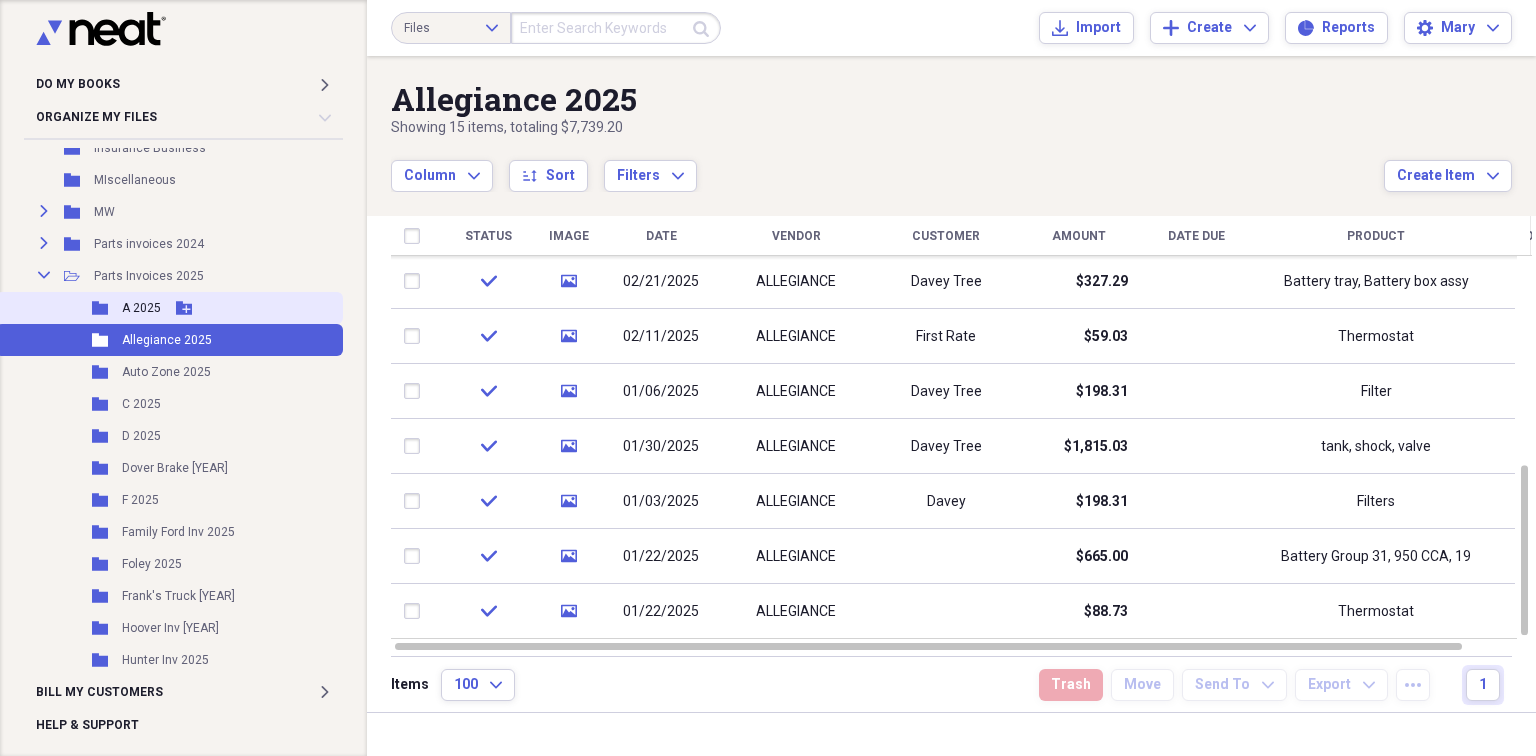 click on "A 2025" at bounding box center [141, 308] 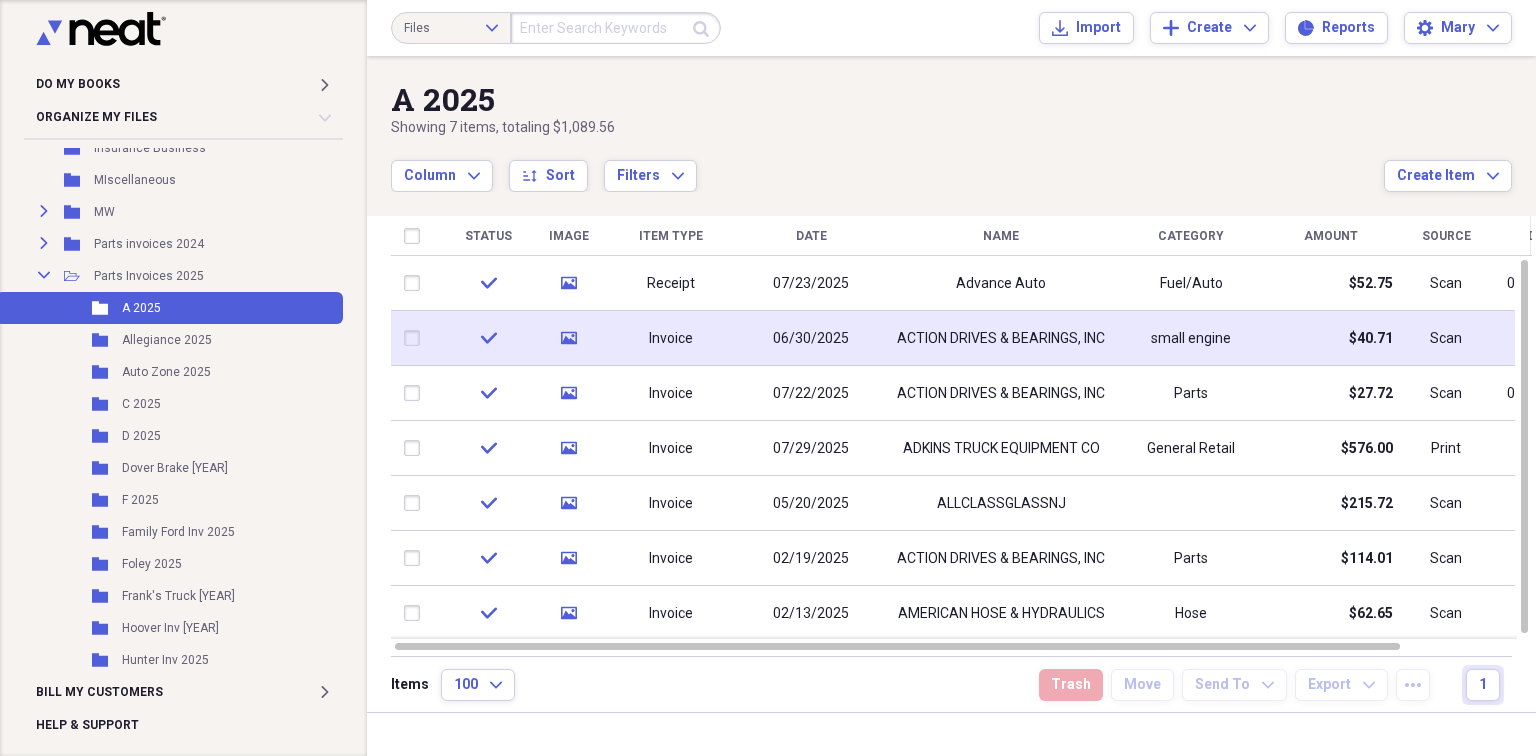 click on "ACTION DRIVES & BEARINGS, INC" at bounding box center (1001, 339) 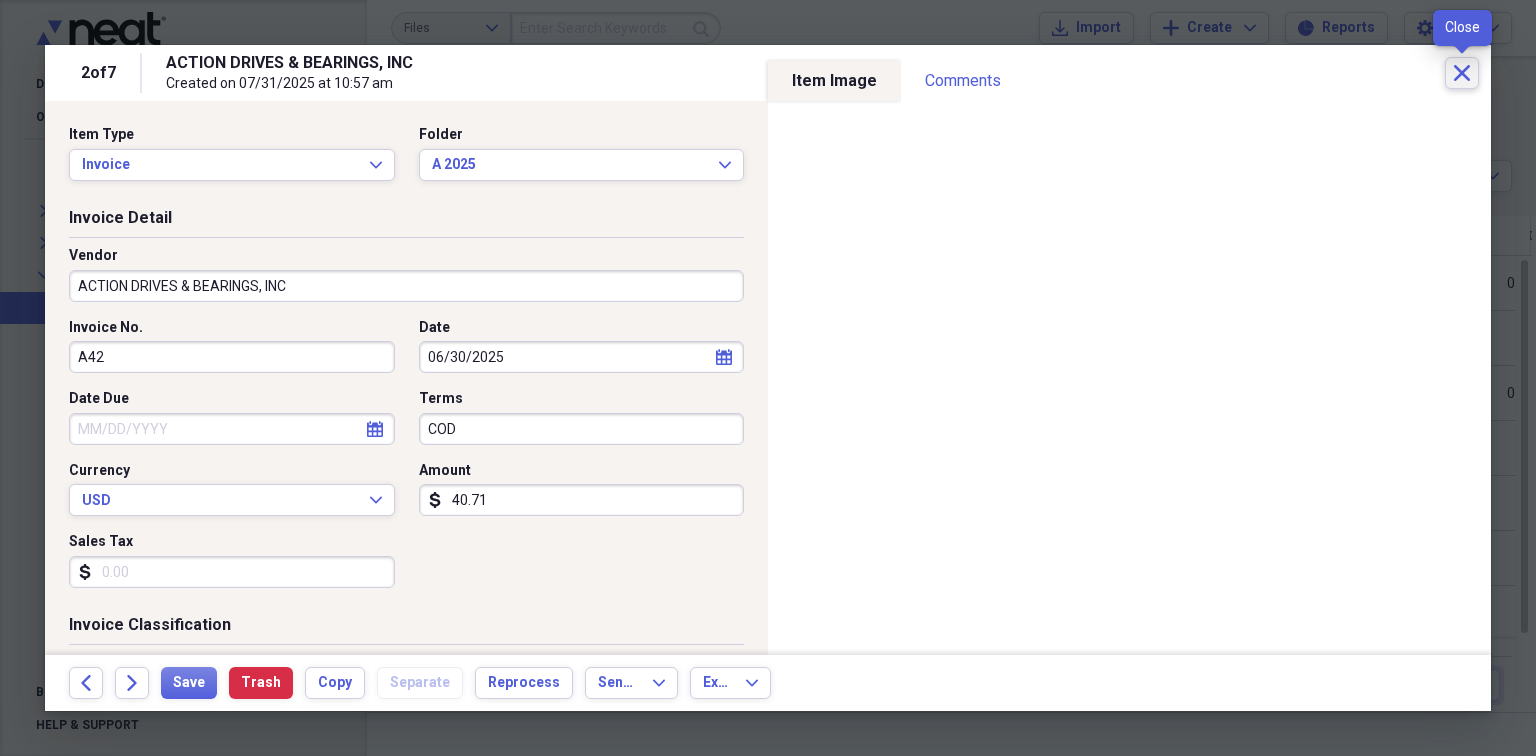 click on "Close" at bounding box center [1462, 73] 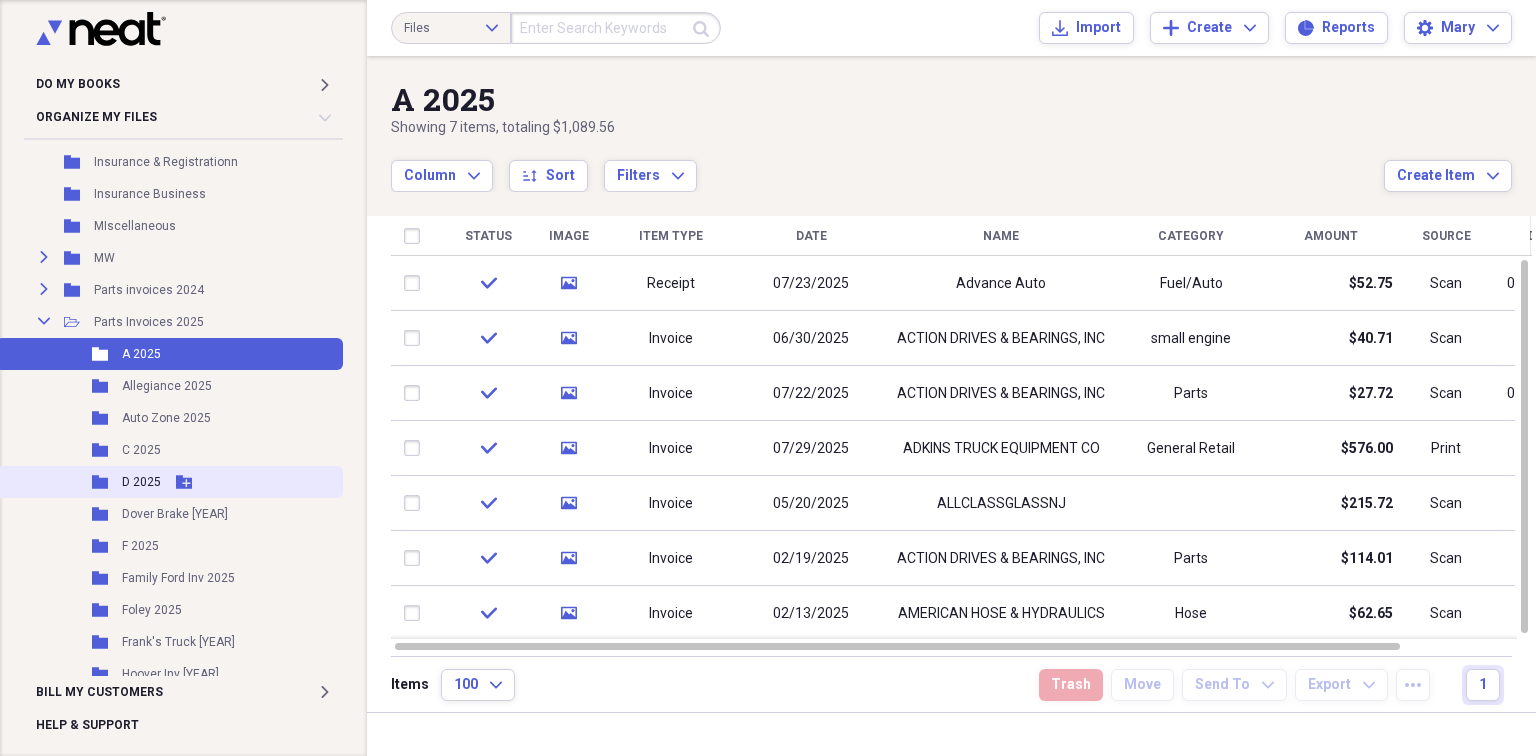 scroll, scrollTop: 266, scrollLeft: 0, axis: vertical 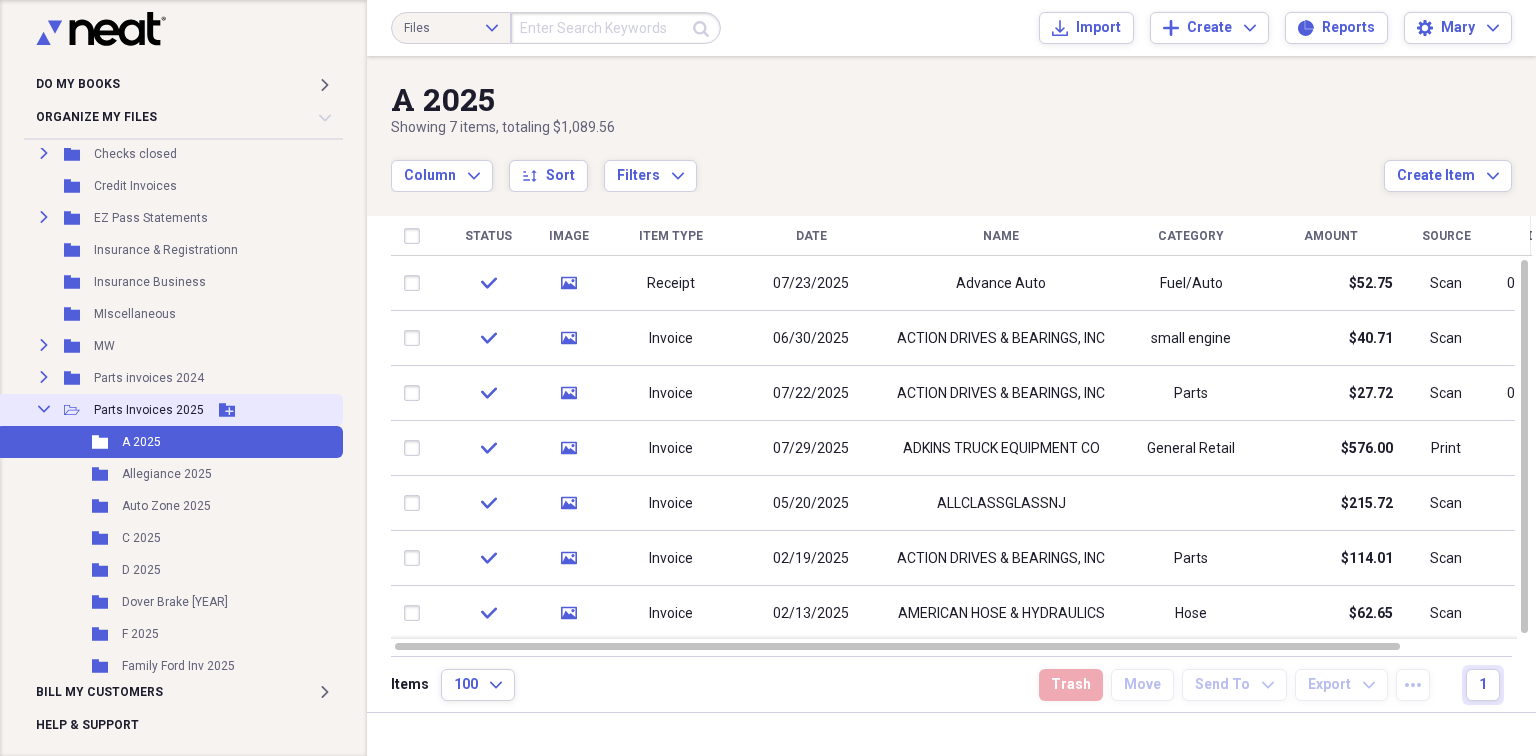 click 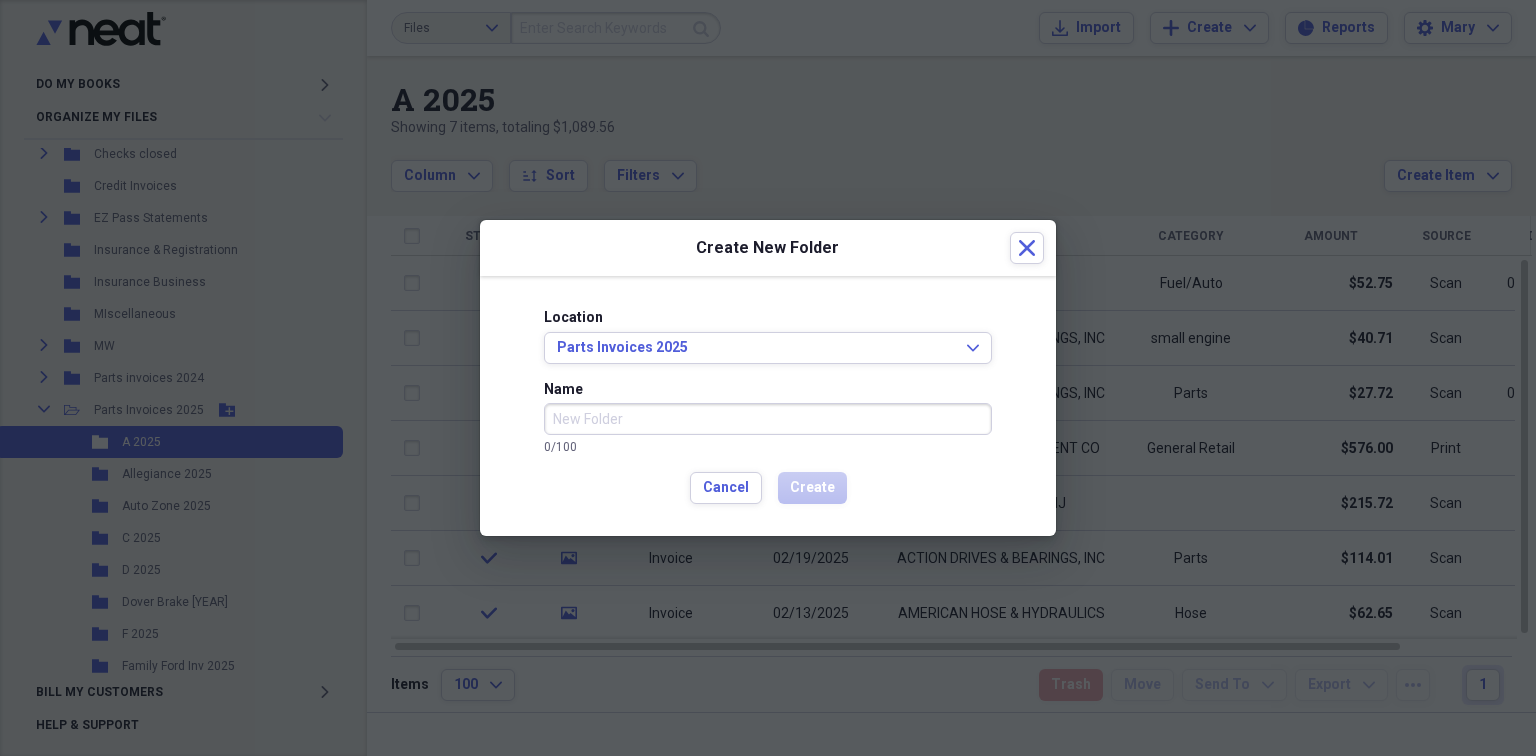 click on "Name" at bounding box center [768, 419] 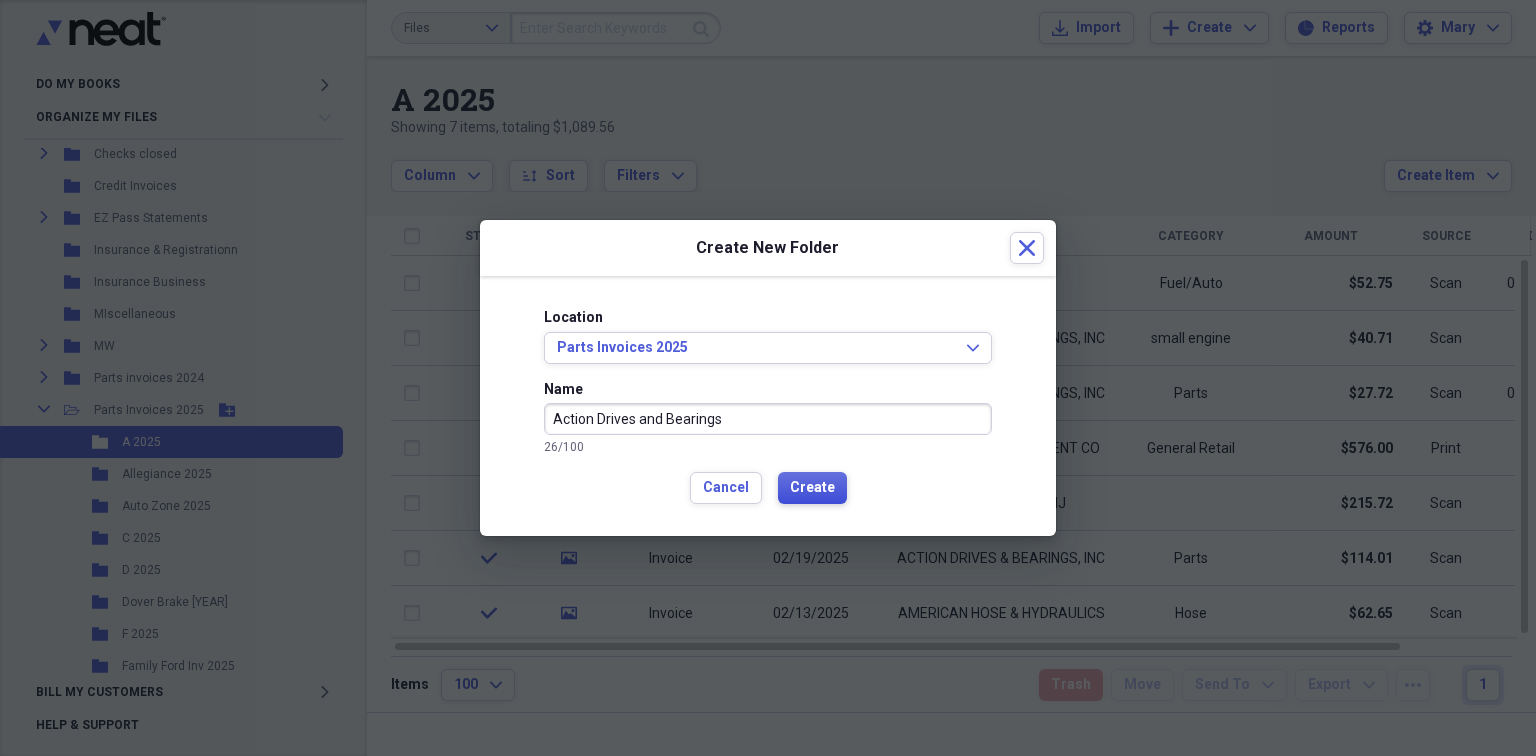 type on "Action Drives and Bearings" 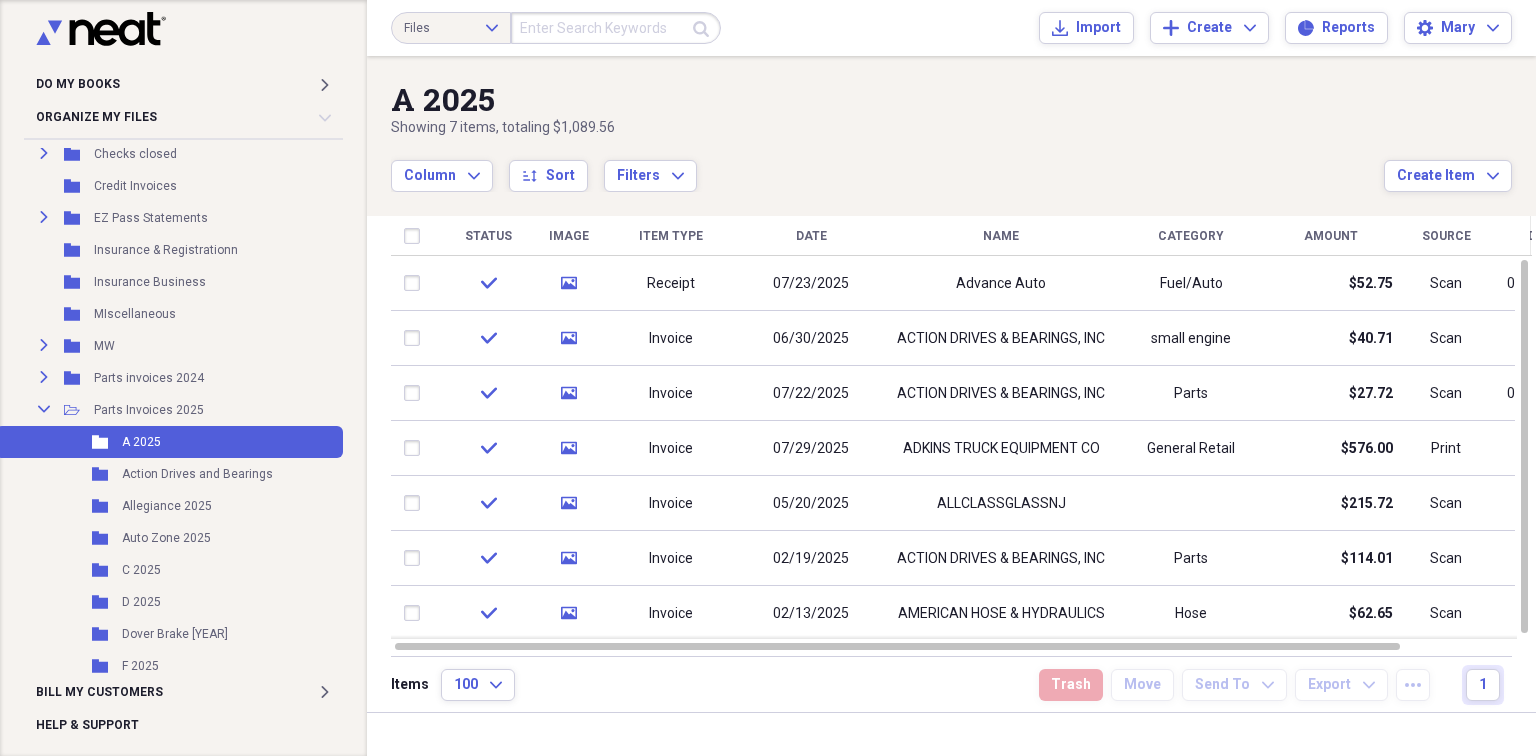 click on "Name" at bounding box center (1001, 236) 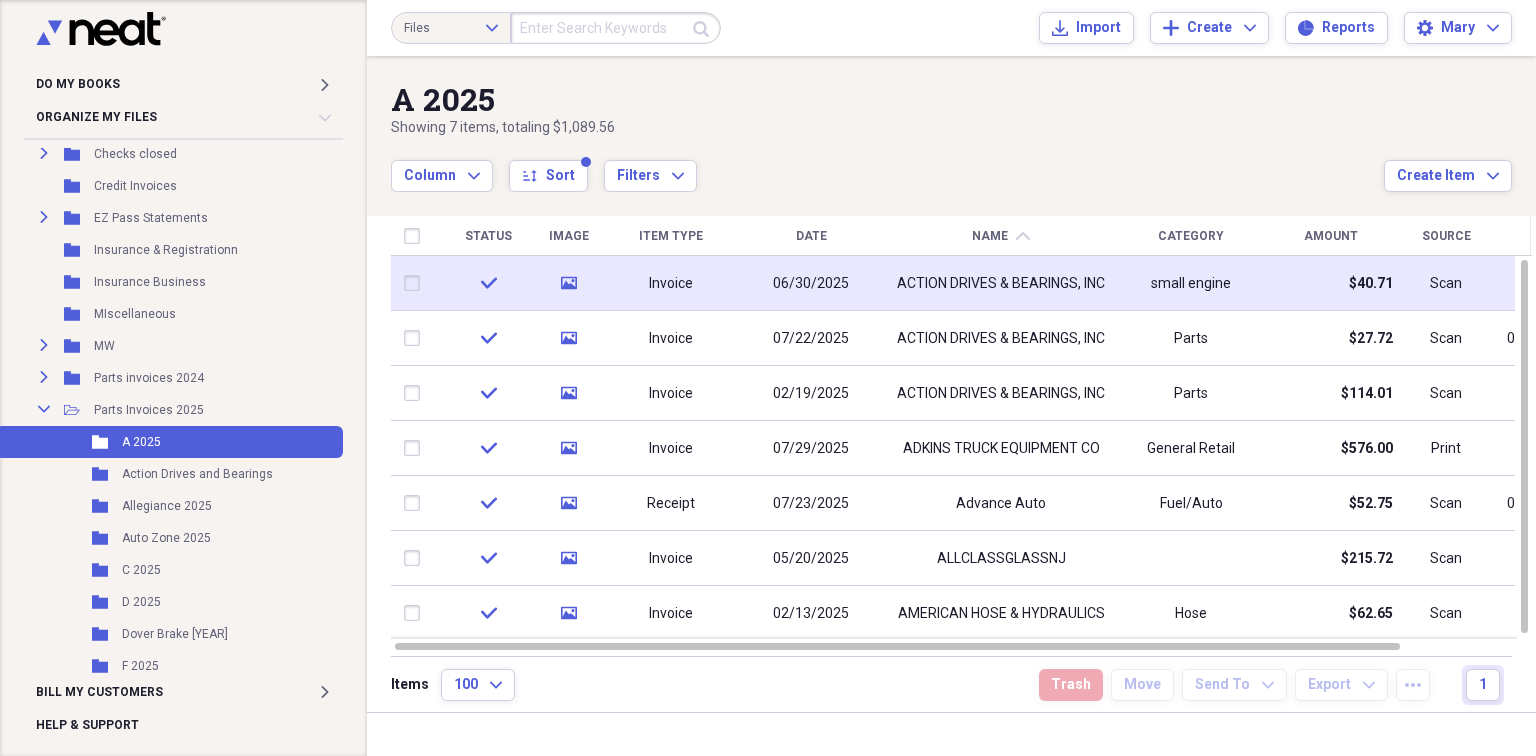 click at bounding box center [416, 283] 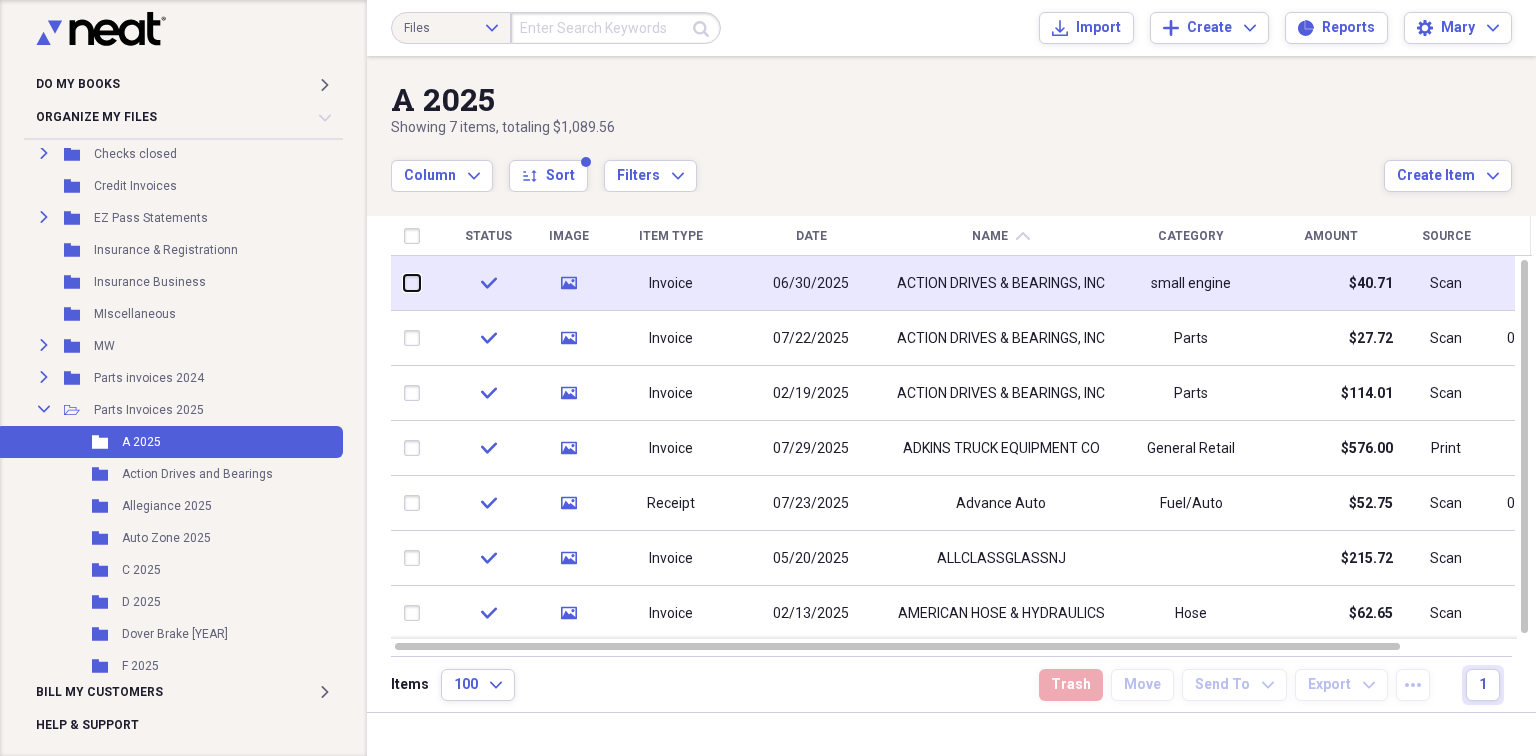 click at bounding box center [404, 283] 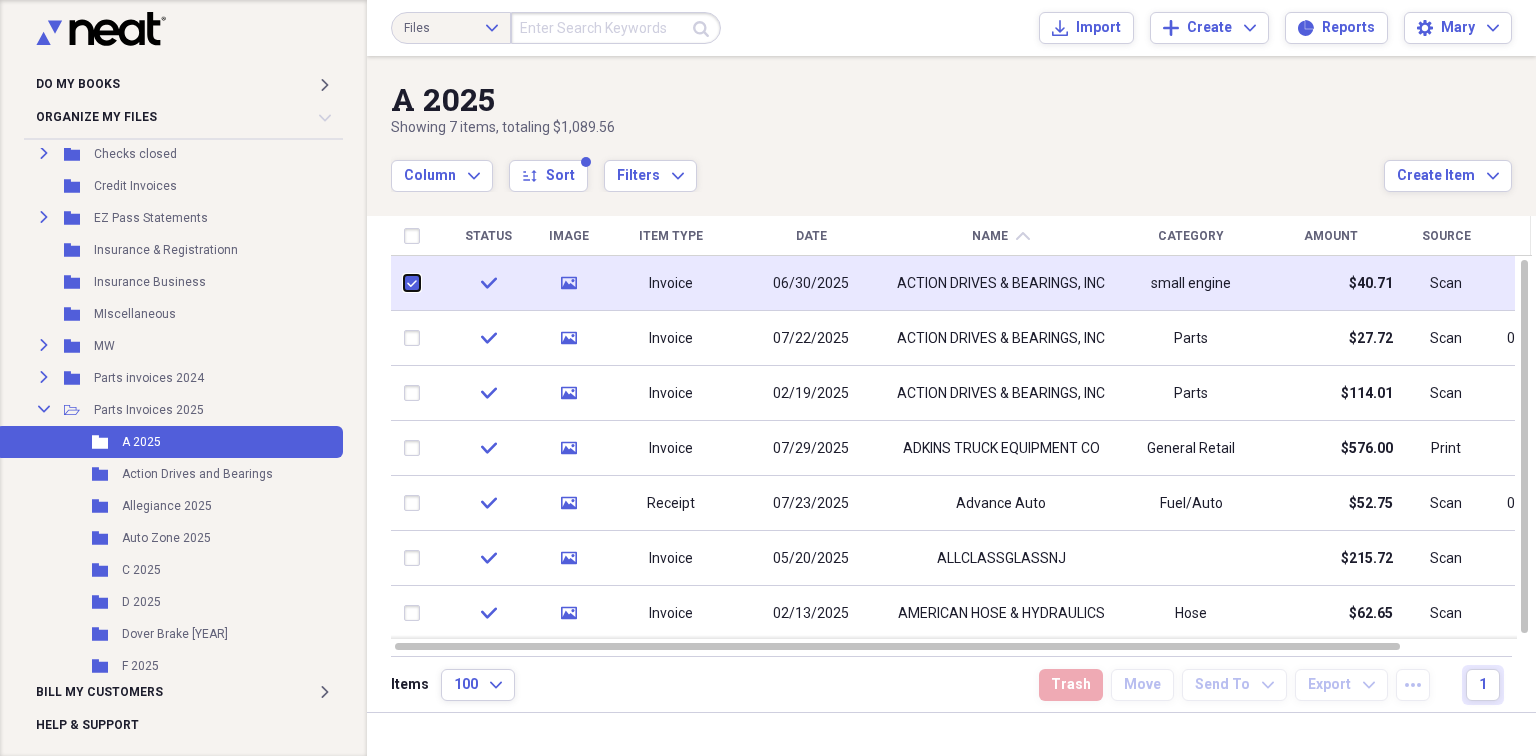 checkbox on "true" 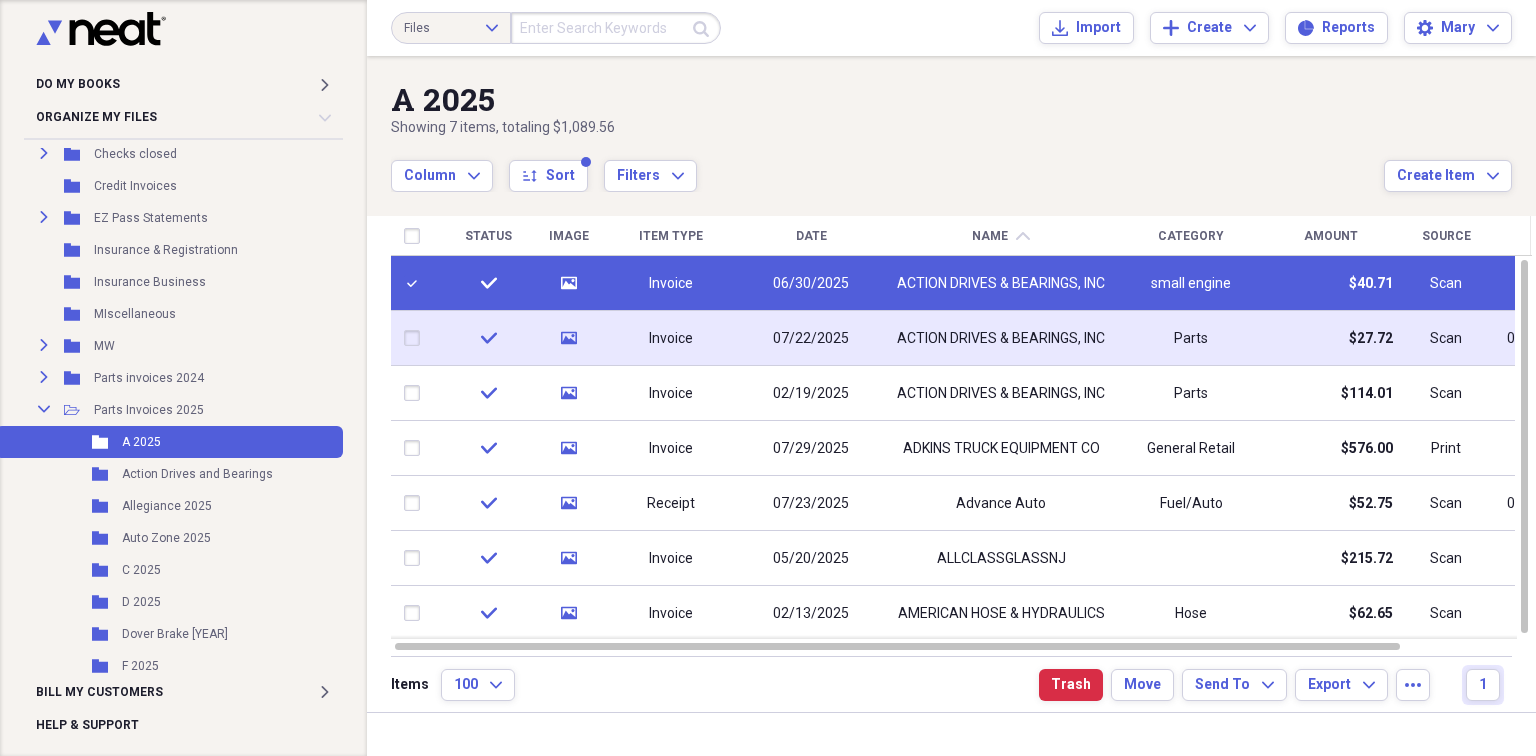 click at bounding box center (416, 338) 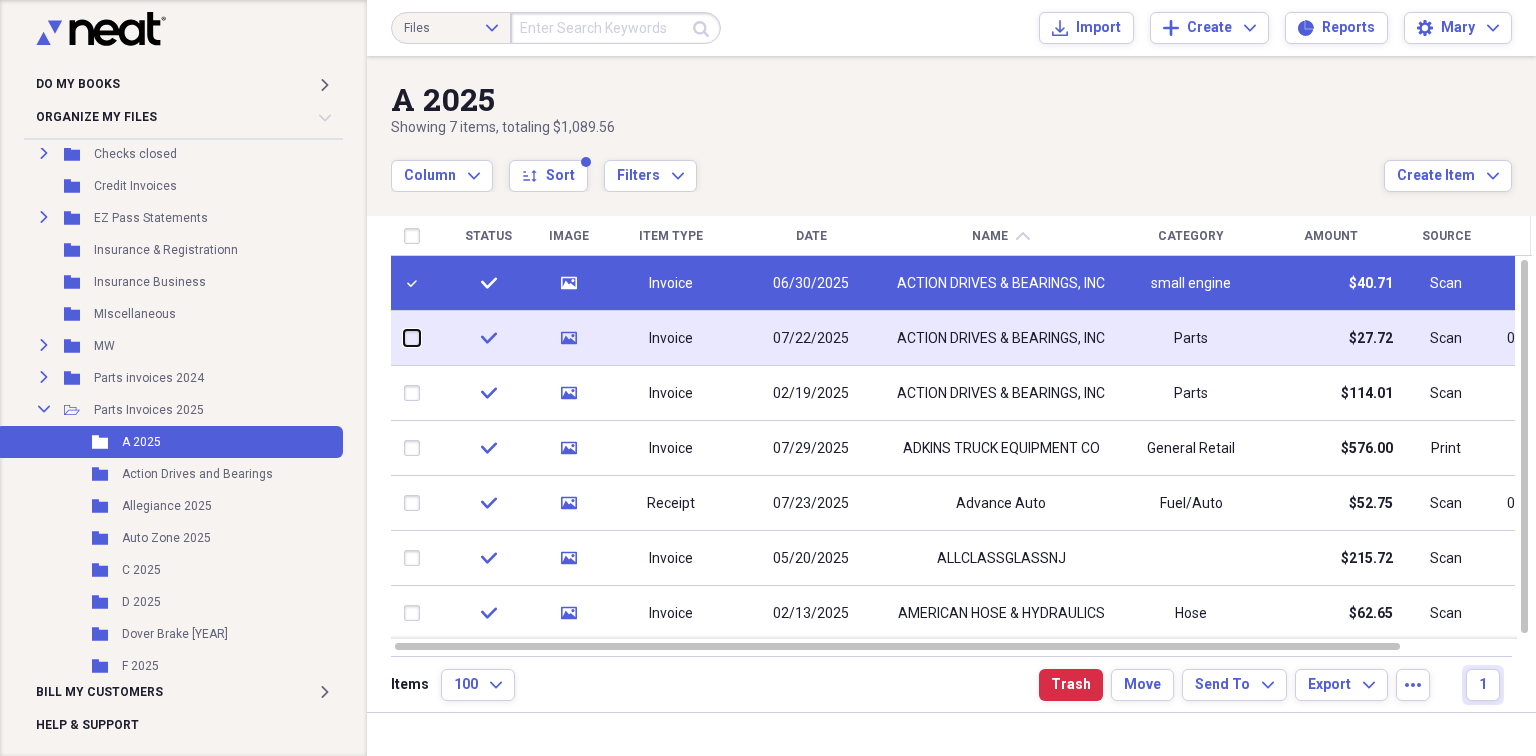 click at bounding box center [404, 338] 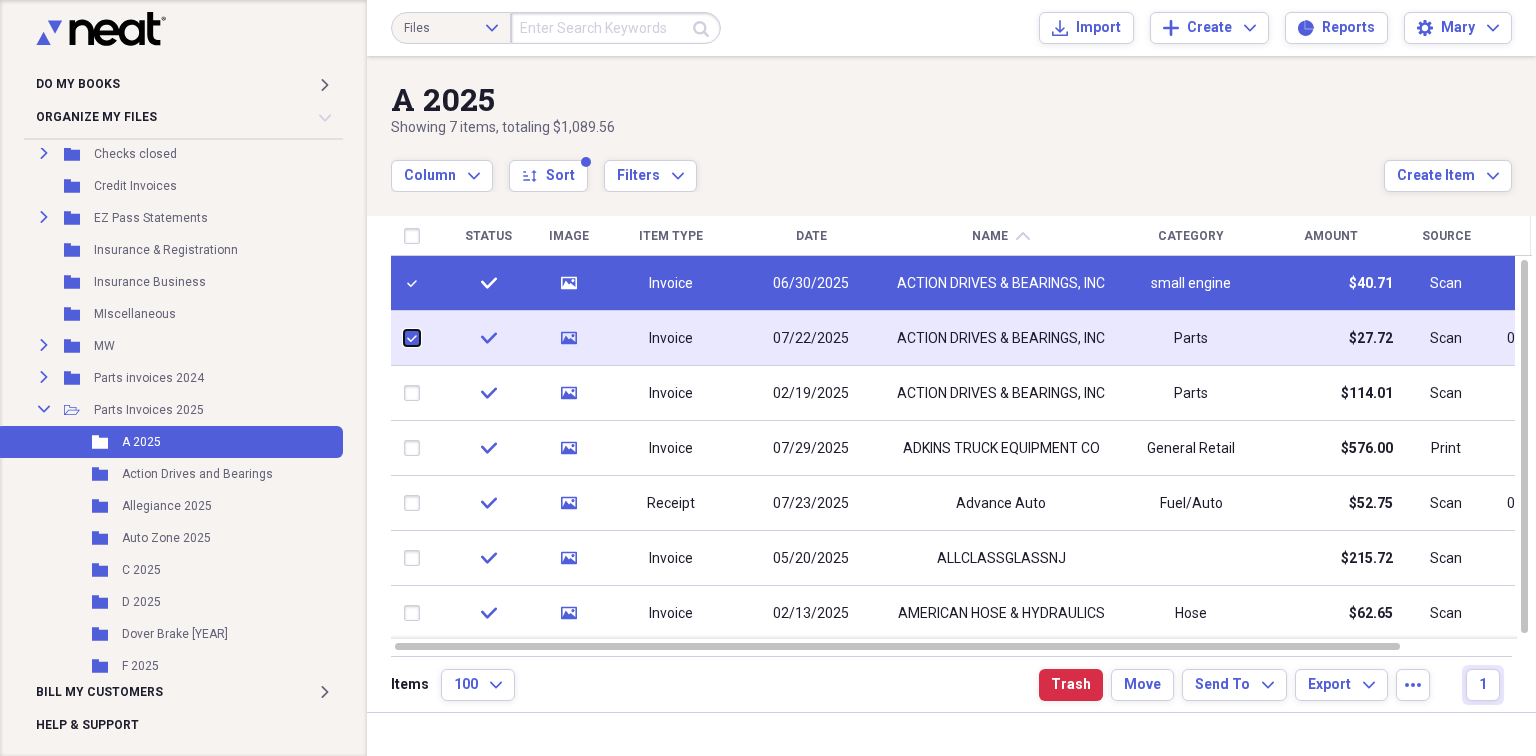 checkbox on "true" 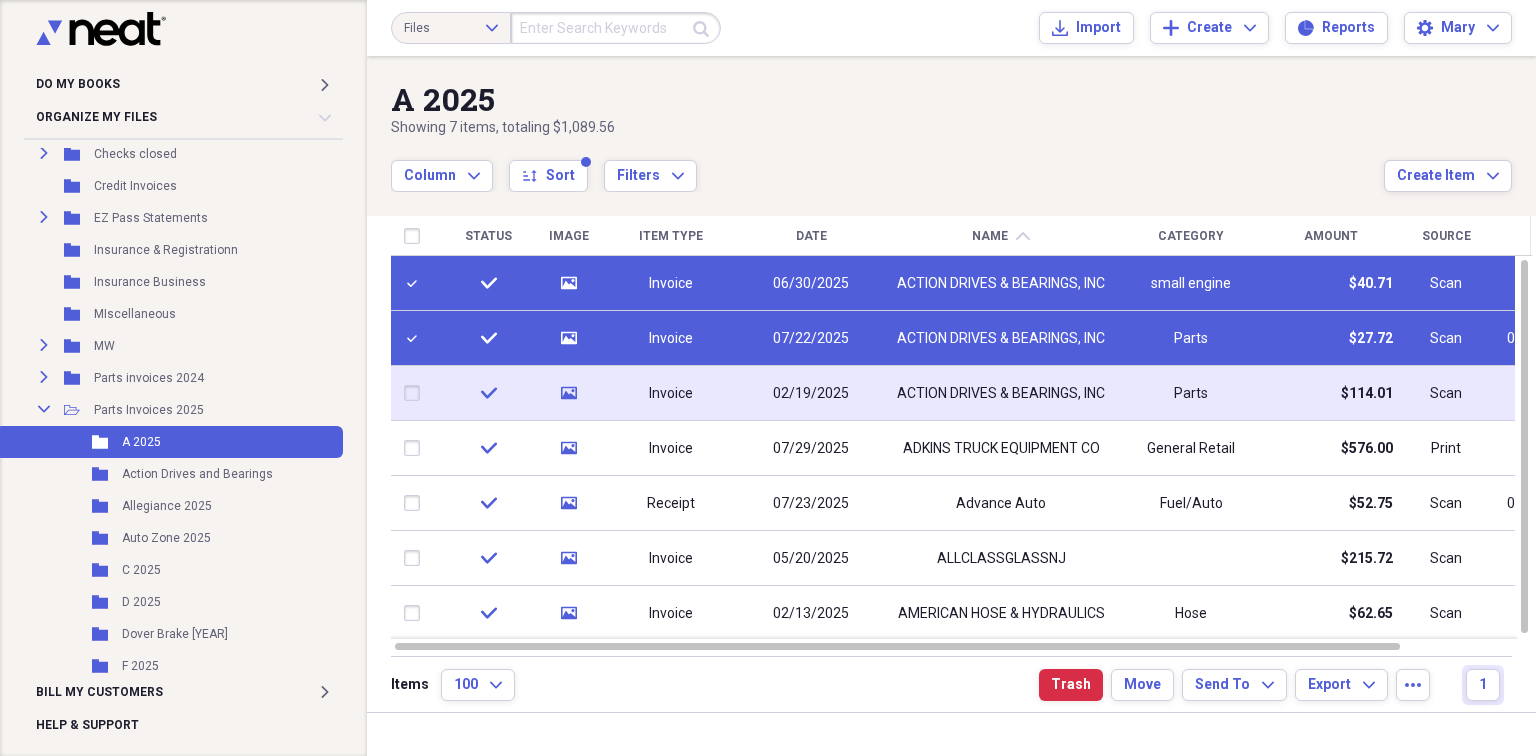 click at bounding box center [416, 393] 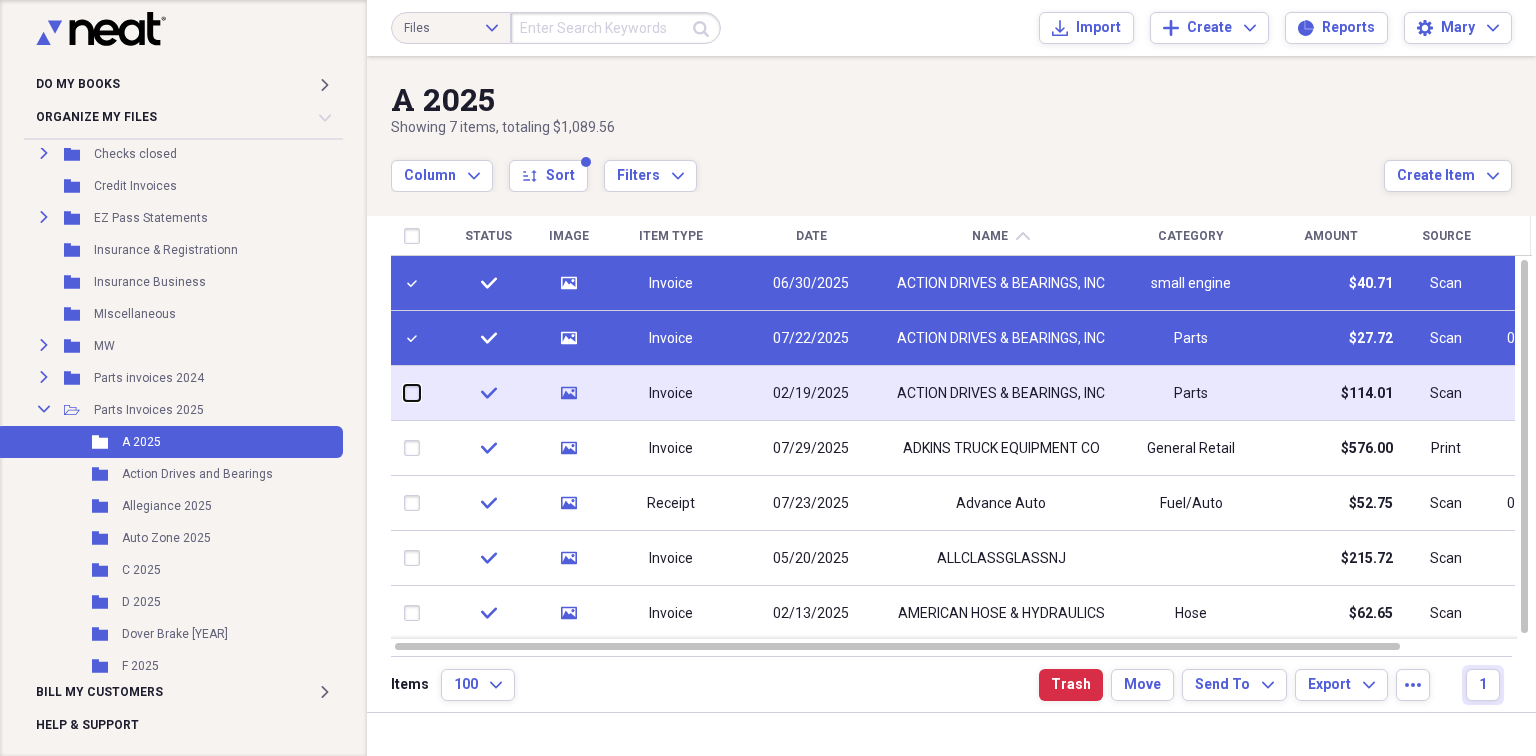 click at bounding box center (404, 393) 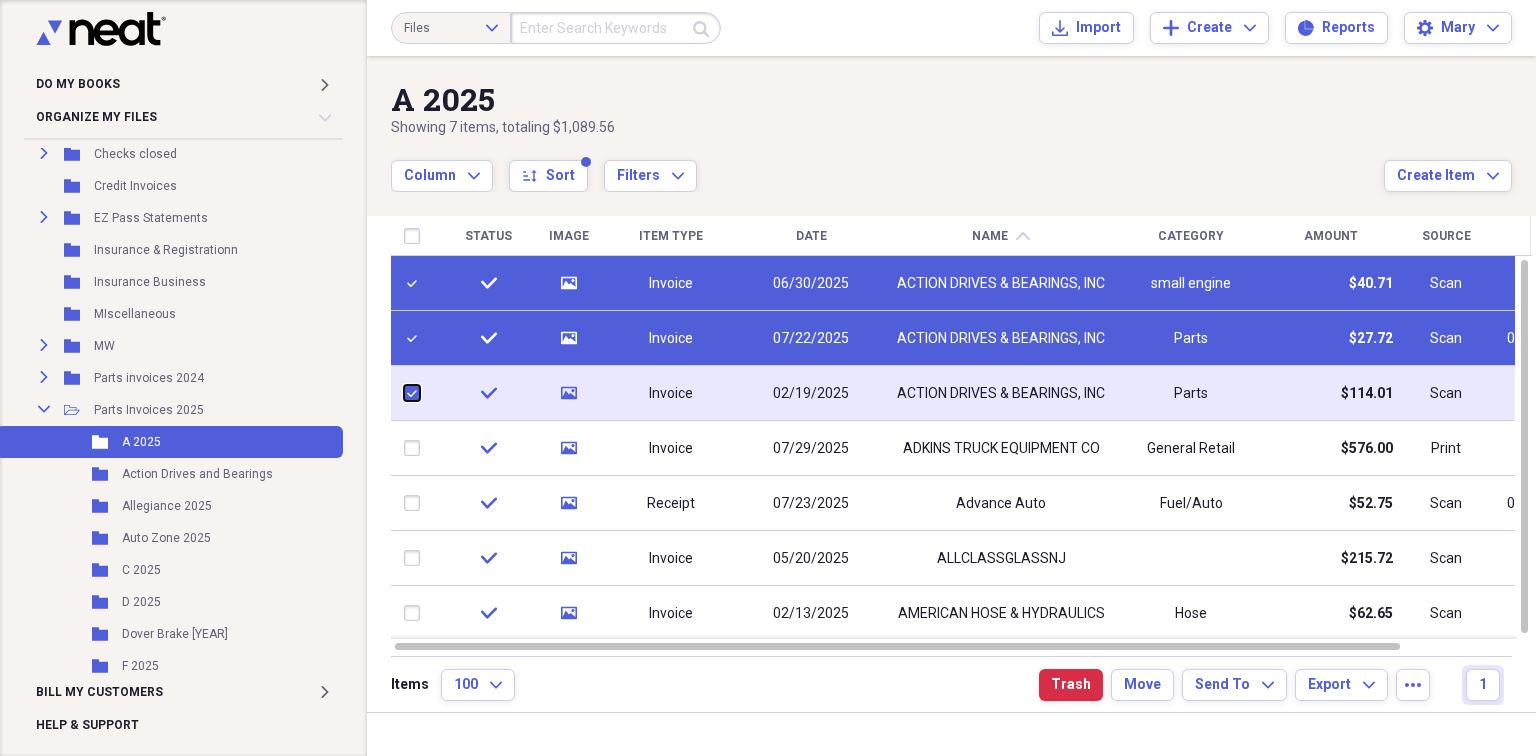 checkbox on "true" 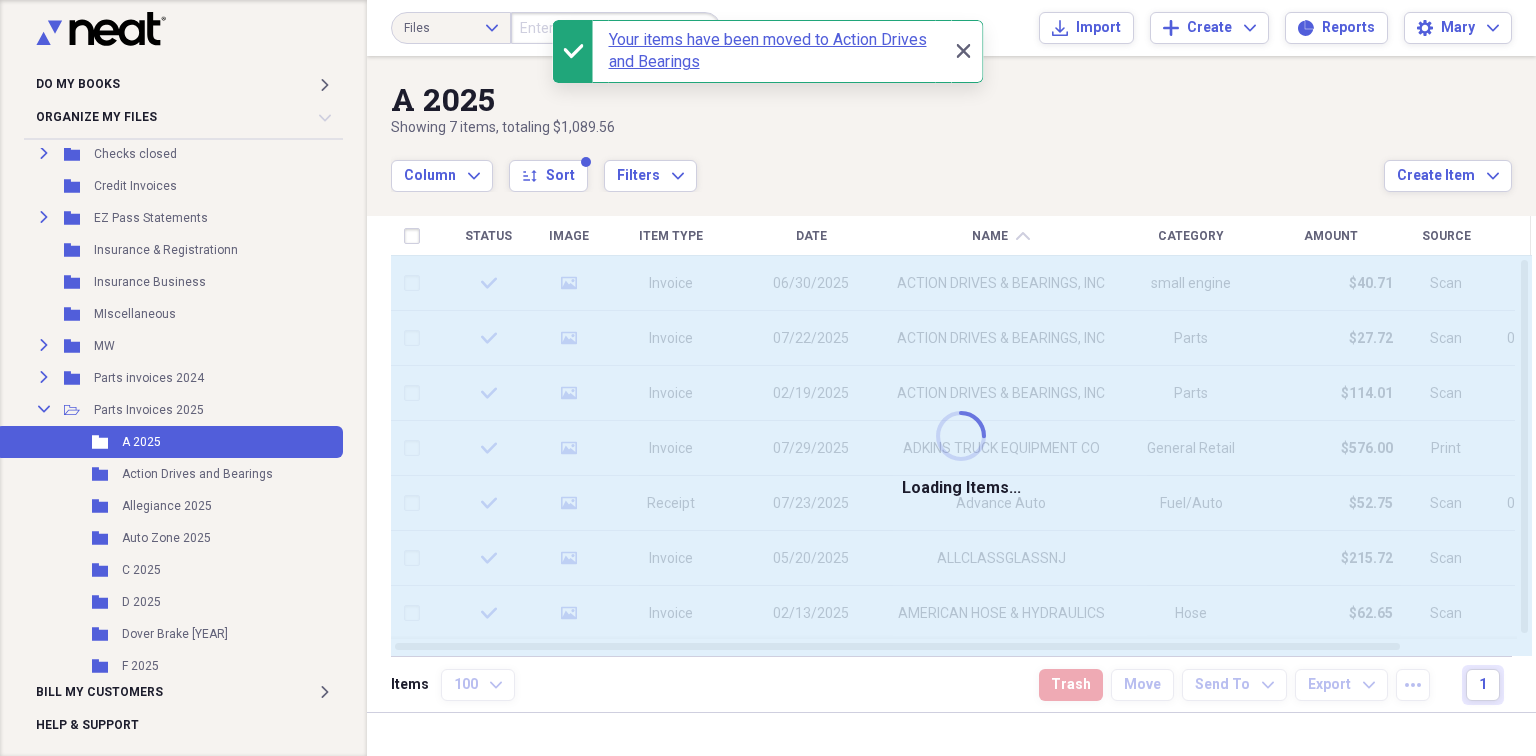 checkbox on "false" 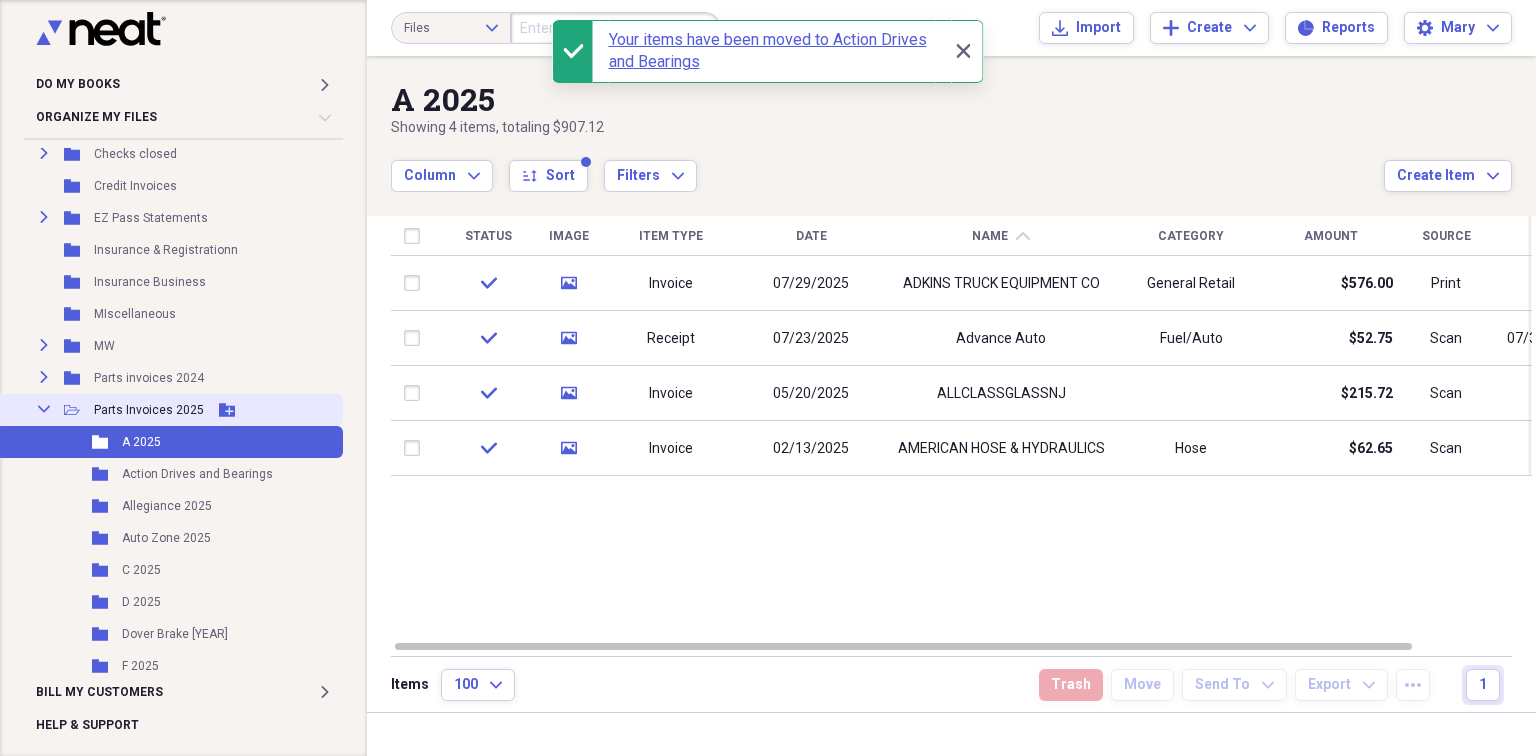 click on "Parts Invoices 2025" at bounding box center (149, 410) 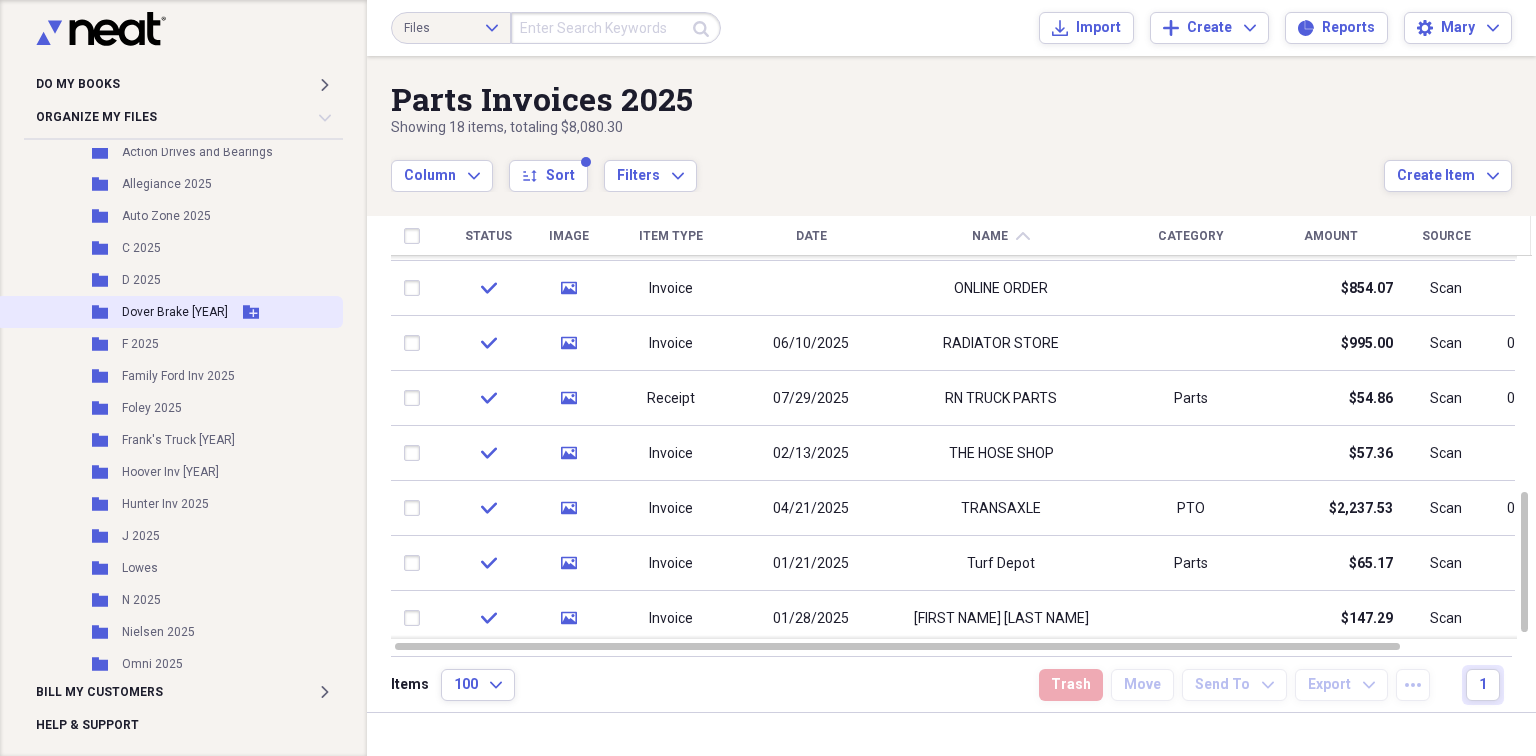 scroll, scrollTop: 600, scrollLeft: 0, axis: vertical 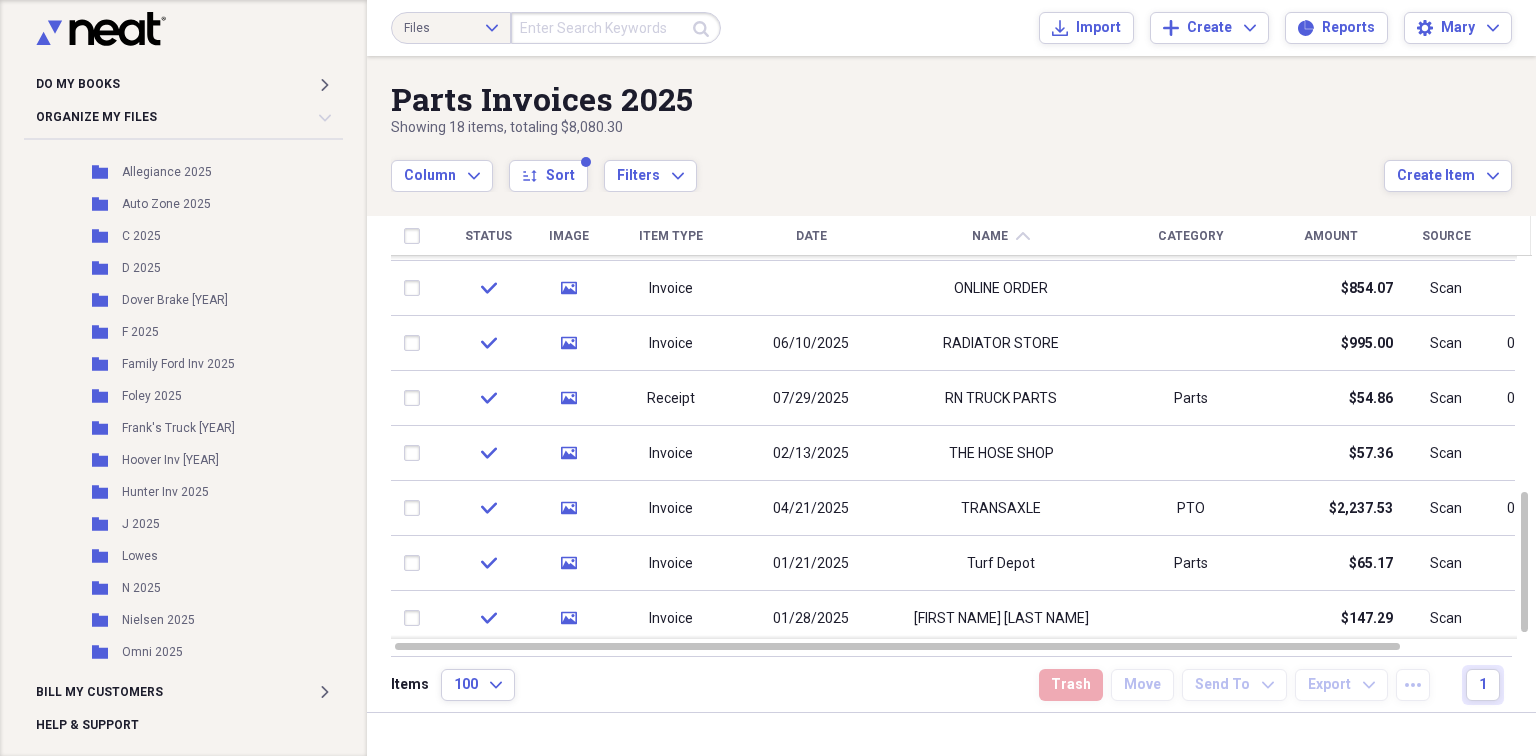click on "Name chevron-up" at bounding box center [1001, 236] 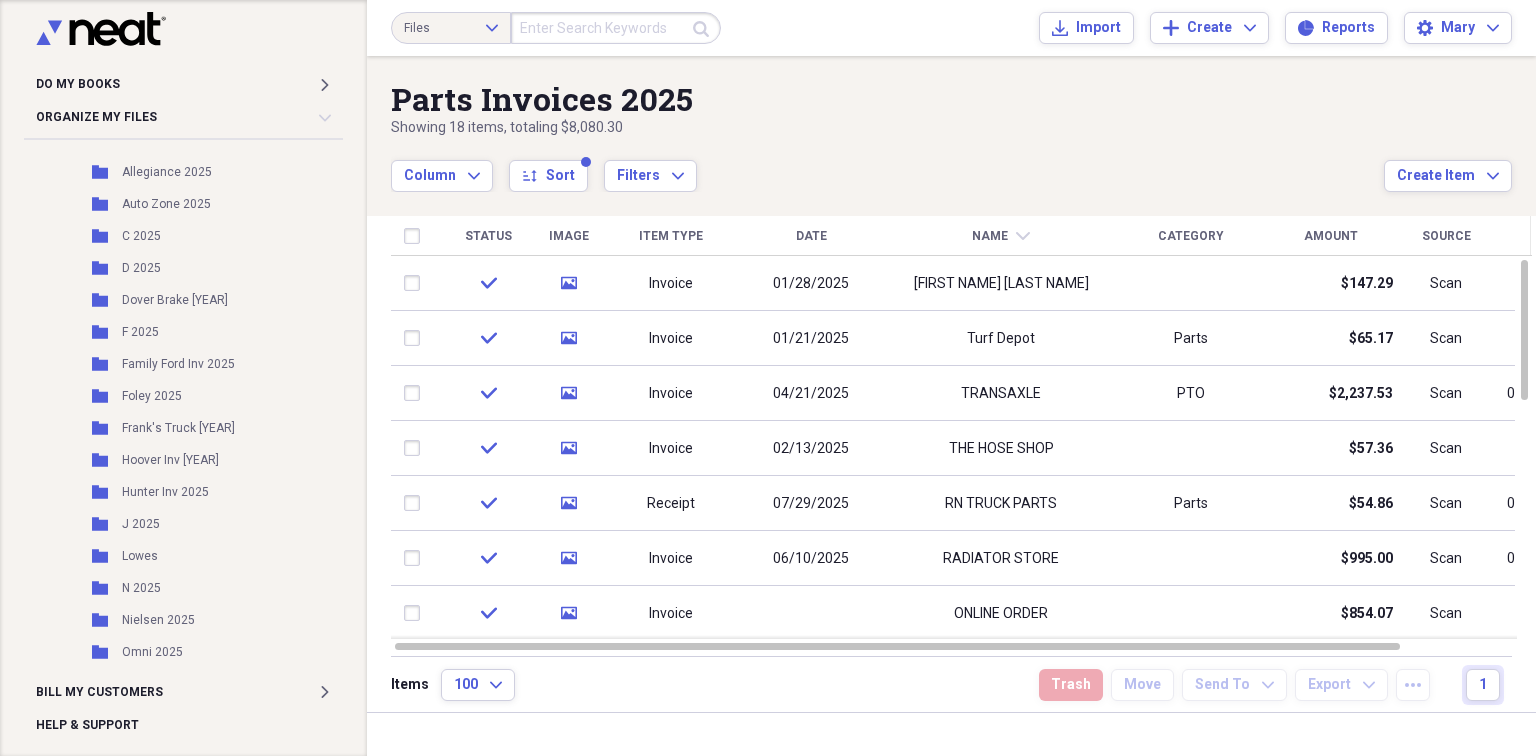 click on "Name" at bounding box center (990, 236) 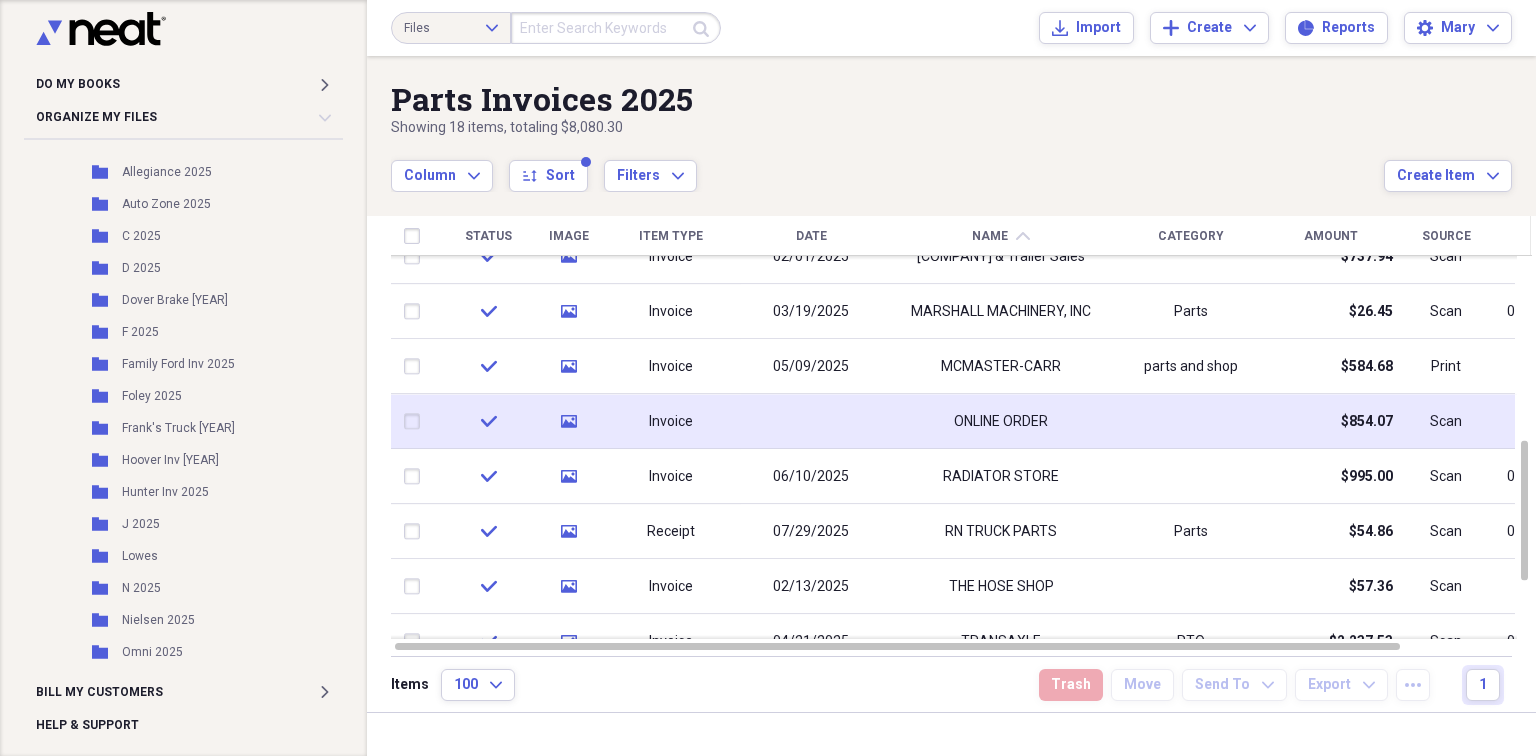 click on "ONLINE ORDER" at bounding box center (1001, 422) 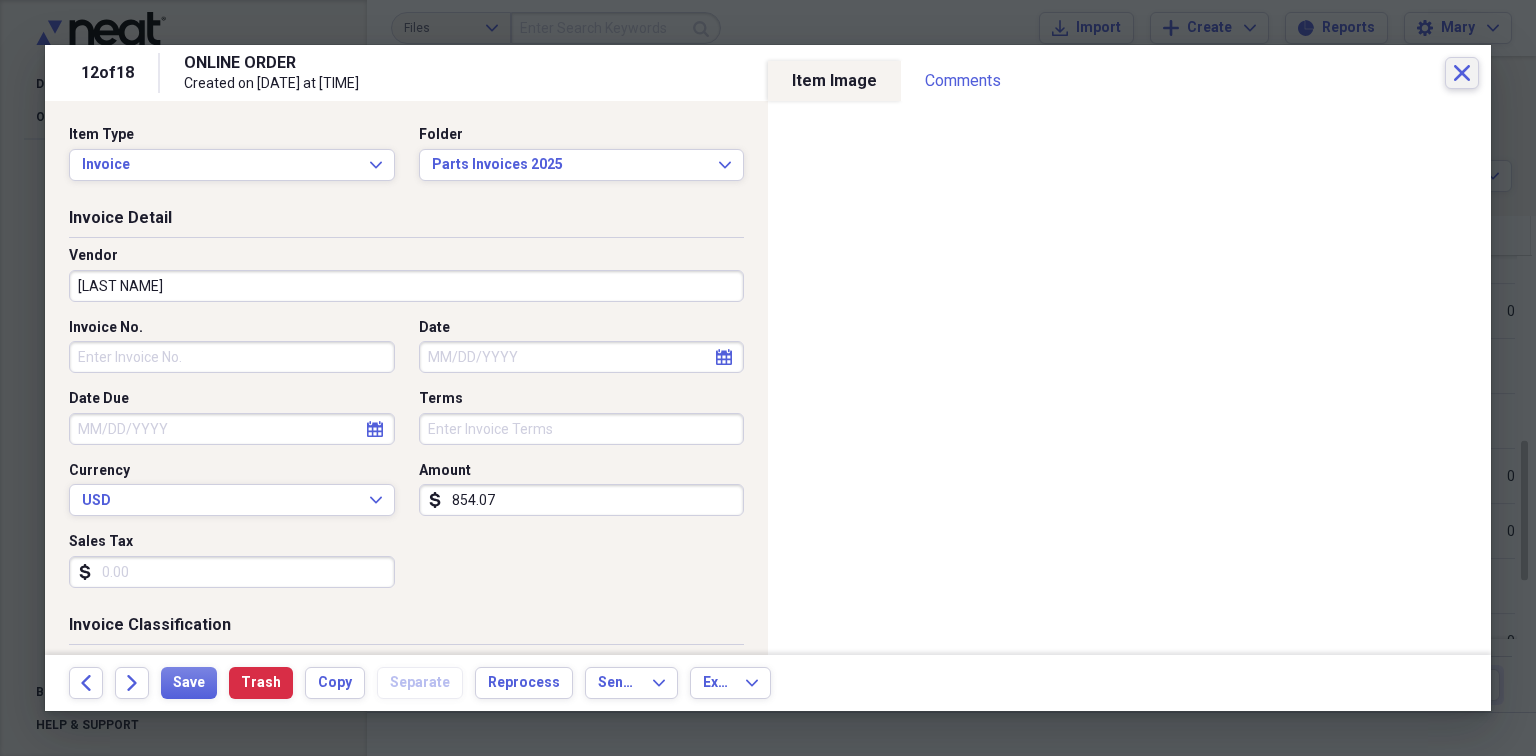 type on "[LAST NAME]" 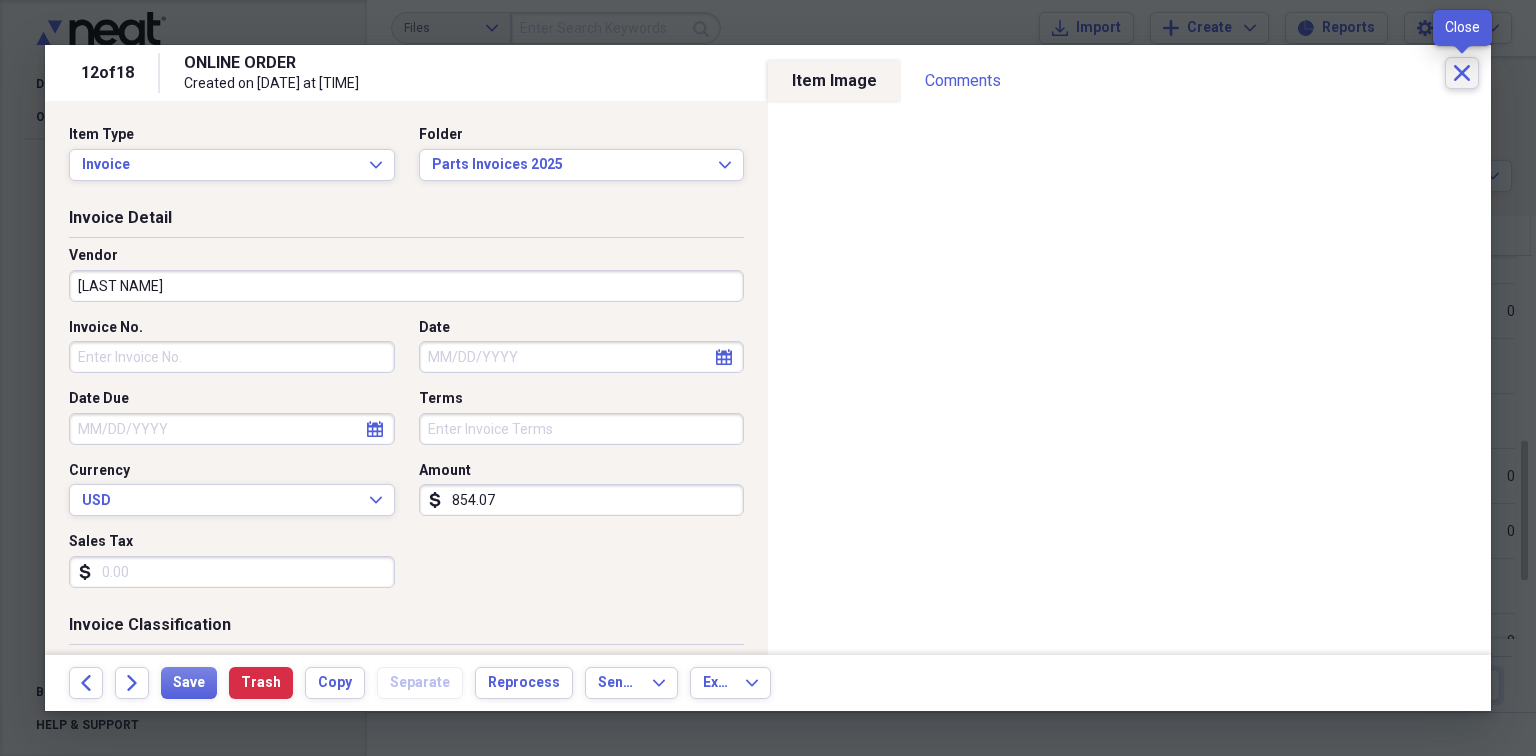 click 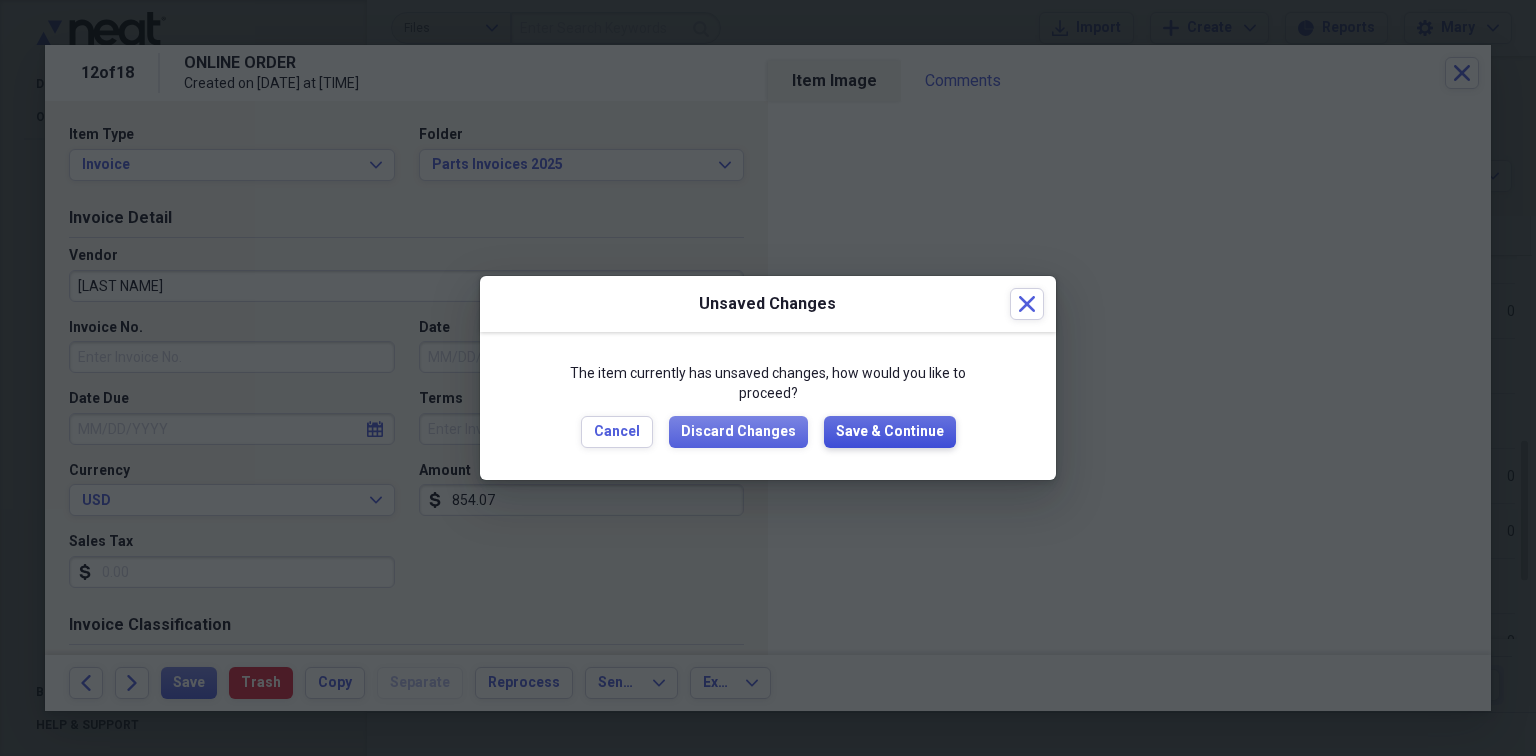 click on "Save & Continue" at bounding box center (890, 432) 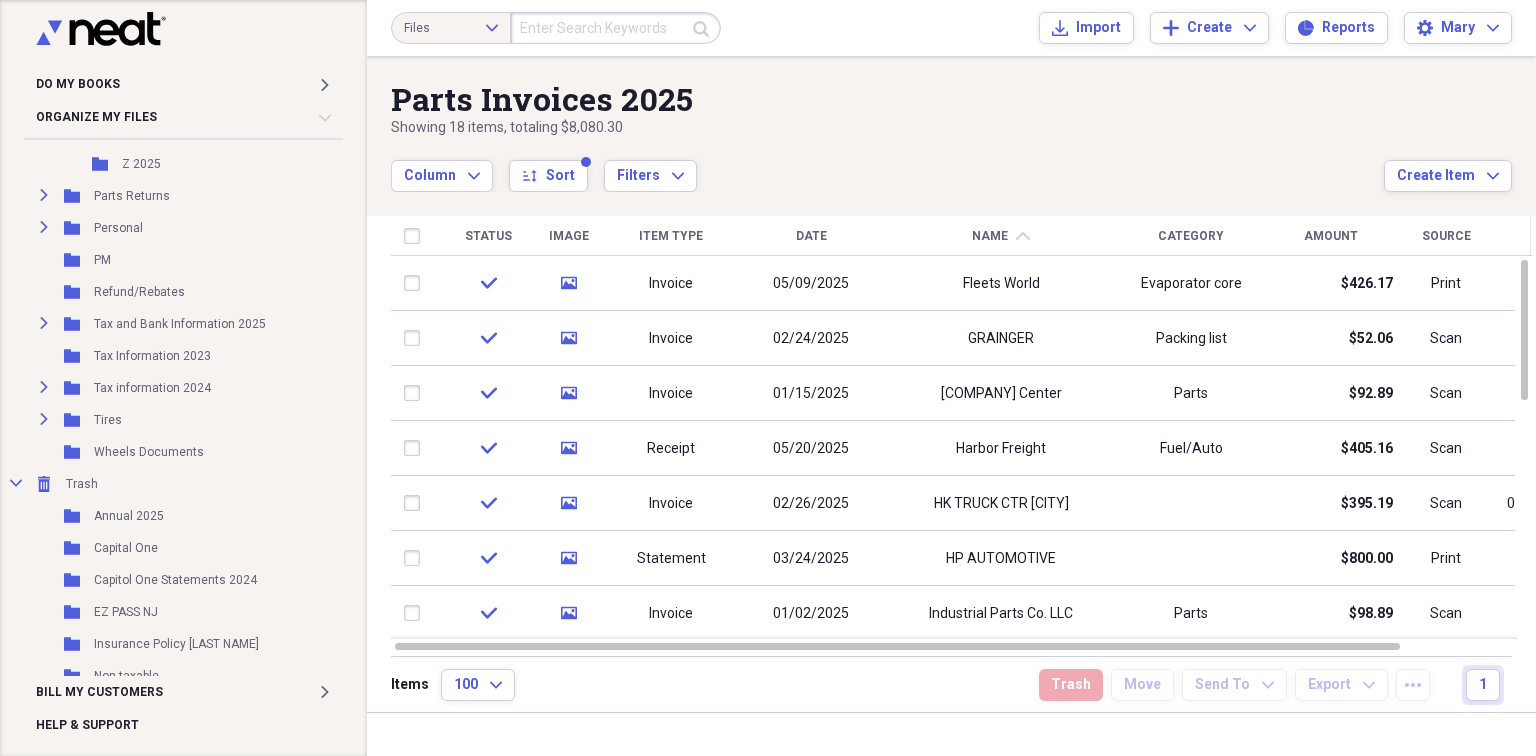 scroll, scrollTop: 1229, scrollLeft: 0, axis: vertical 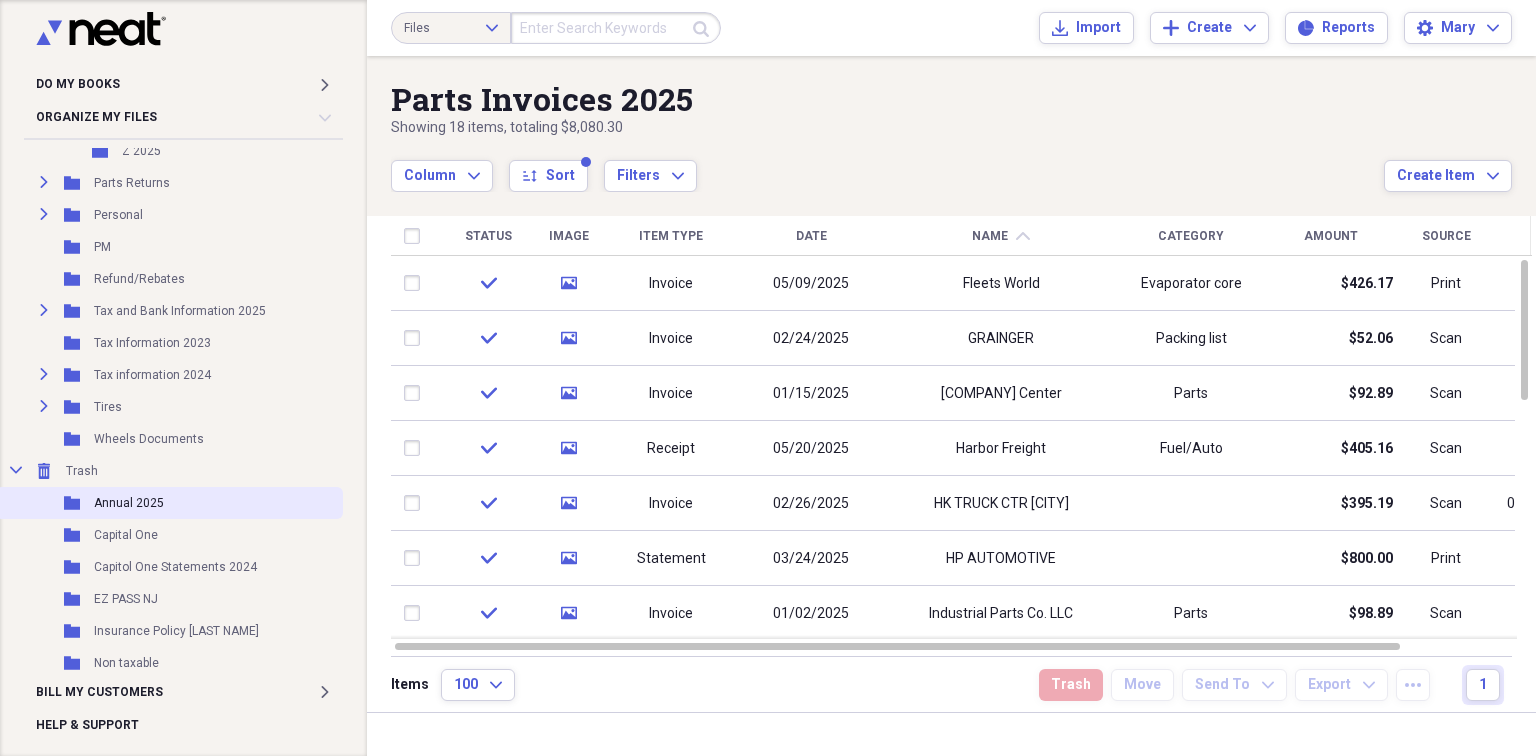 click on "Folder Annual [YEAR]" at bounding box center (169, 503) 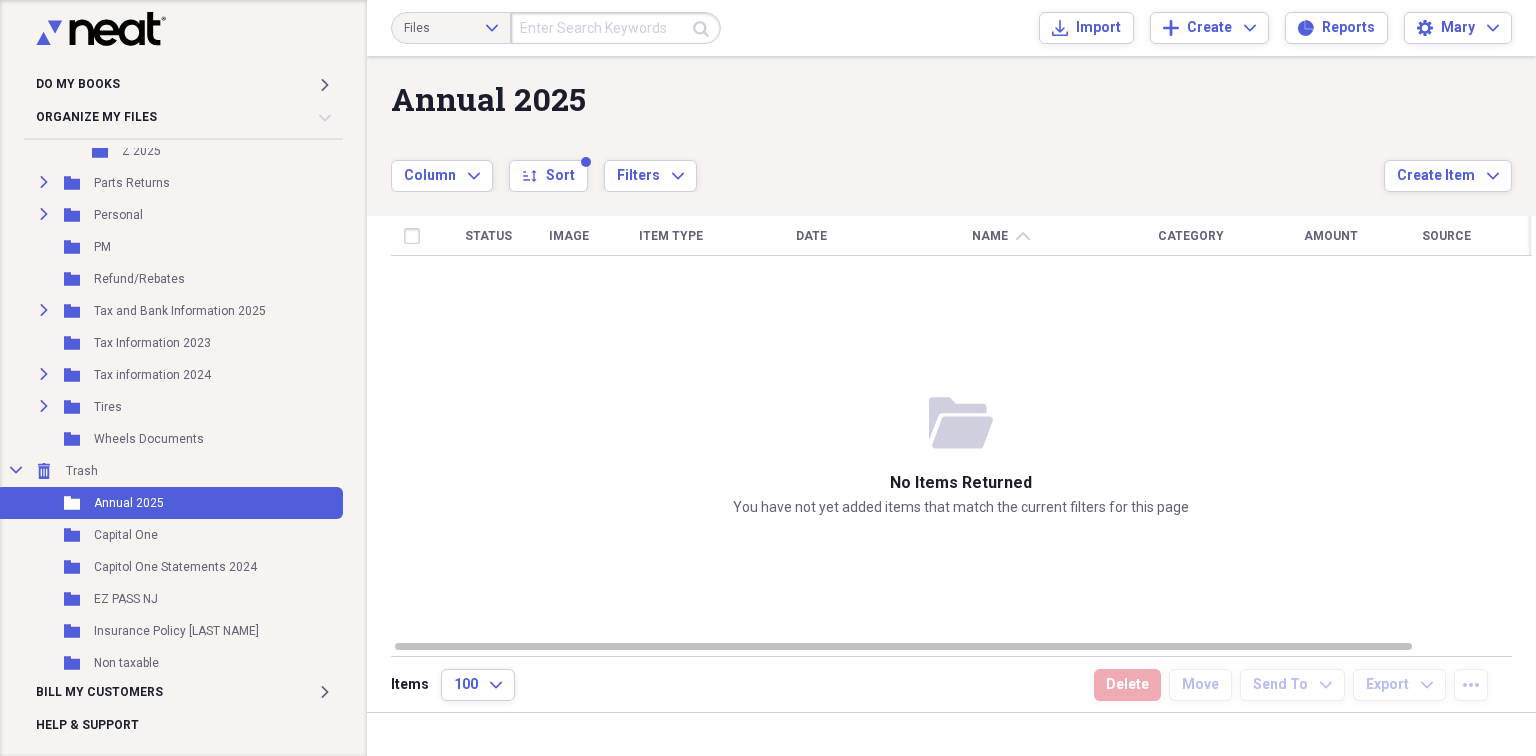 click on "Folder Annual [YEAR]" at bounding box center (169, 503) 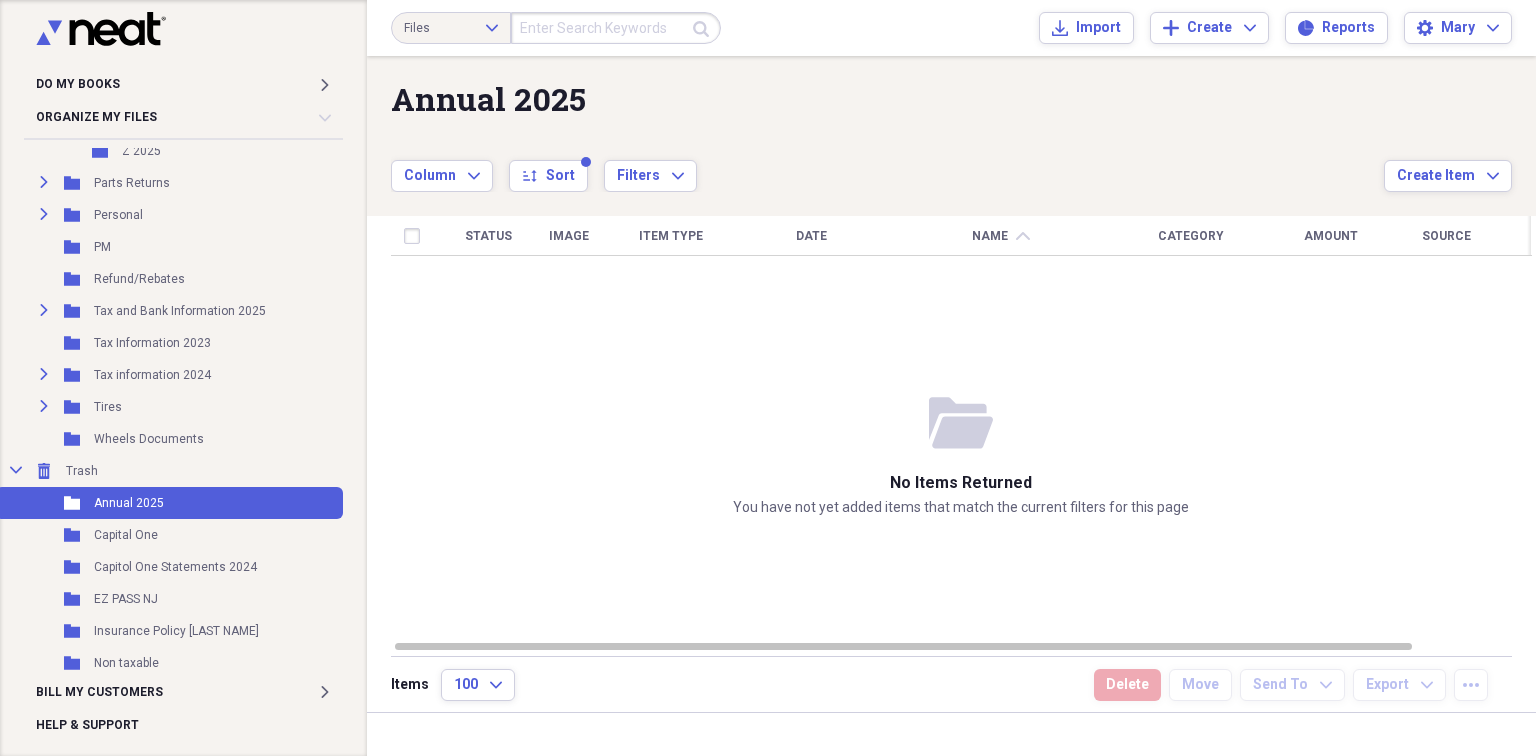 click on "Folder Annual [YEAR]" at bounding box center [169, 503] 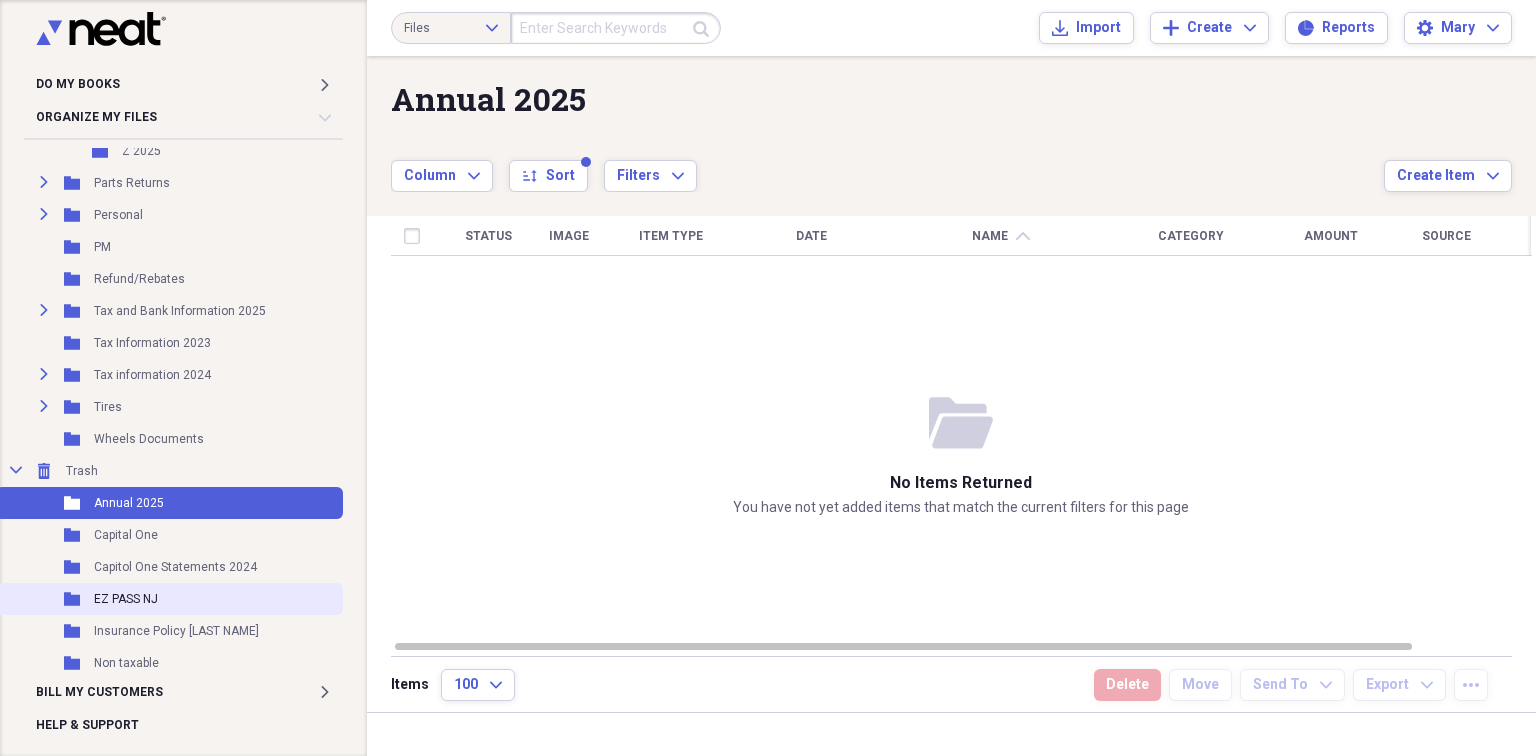 click on "Folder EZ PASS NJ" at bounding box center (169, 599) 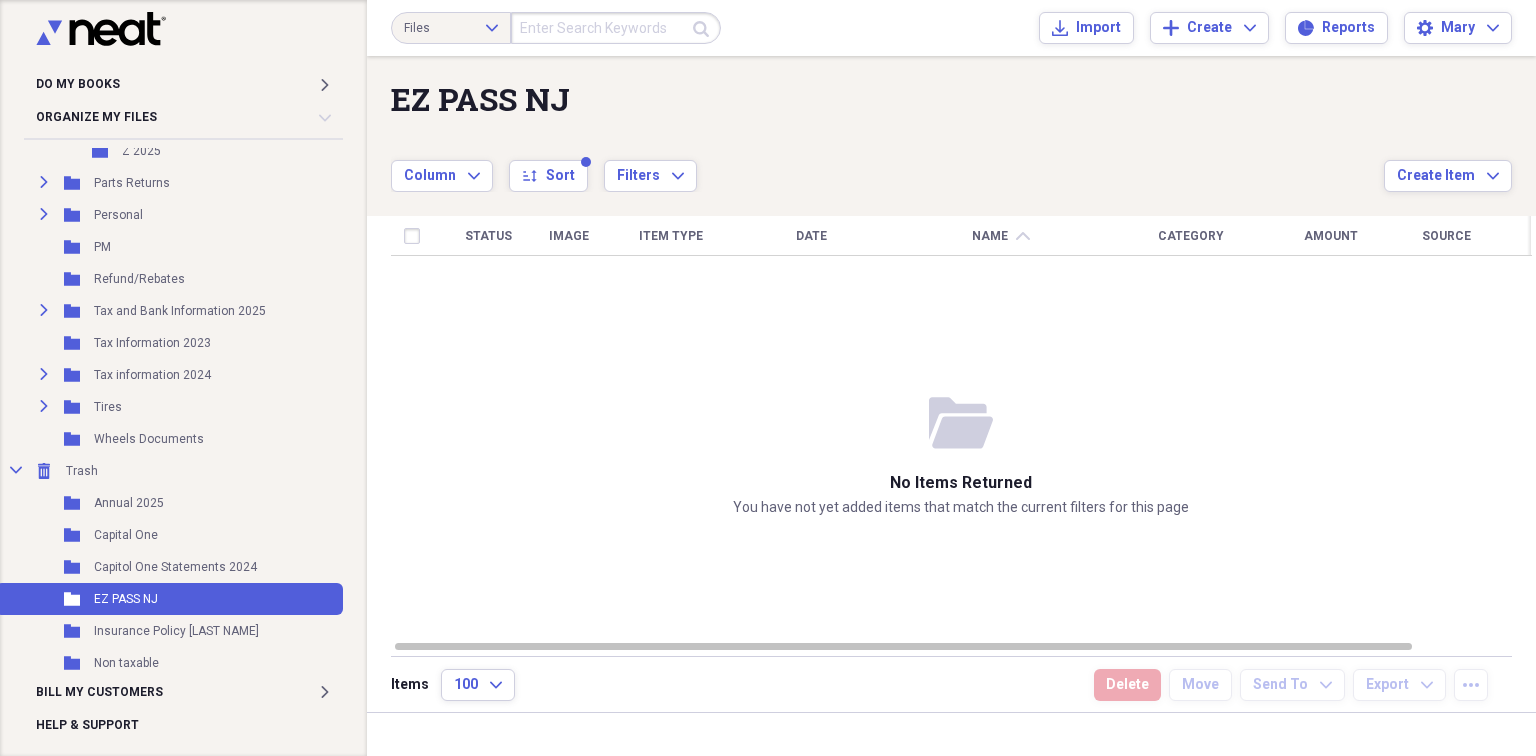 click on "Folder EZ PASS NJ" at bounding box center [169, 599] 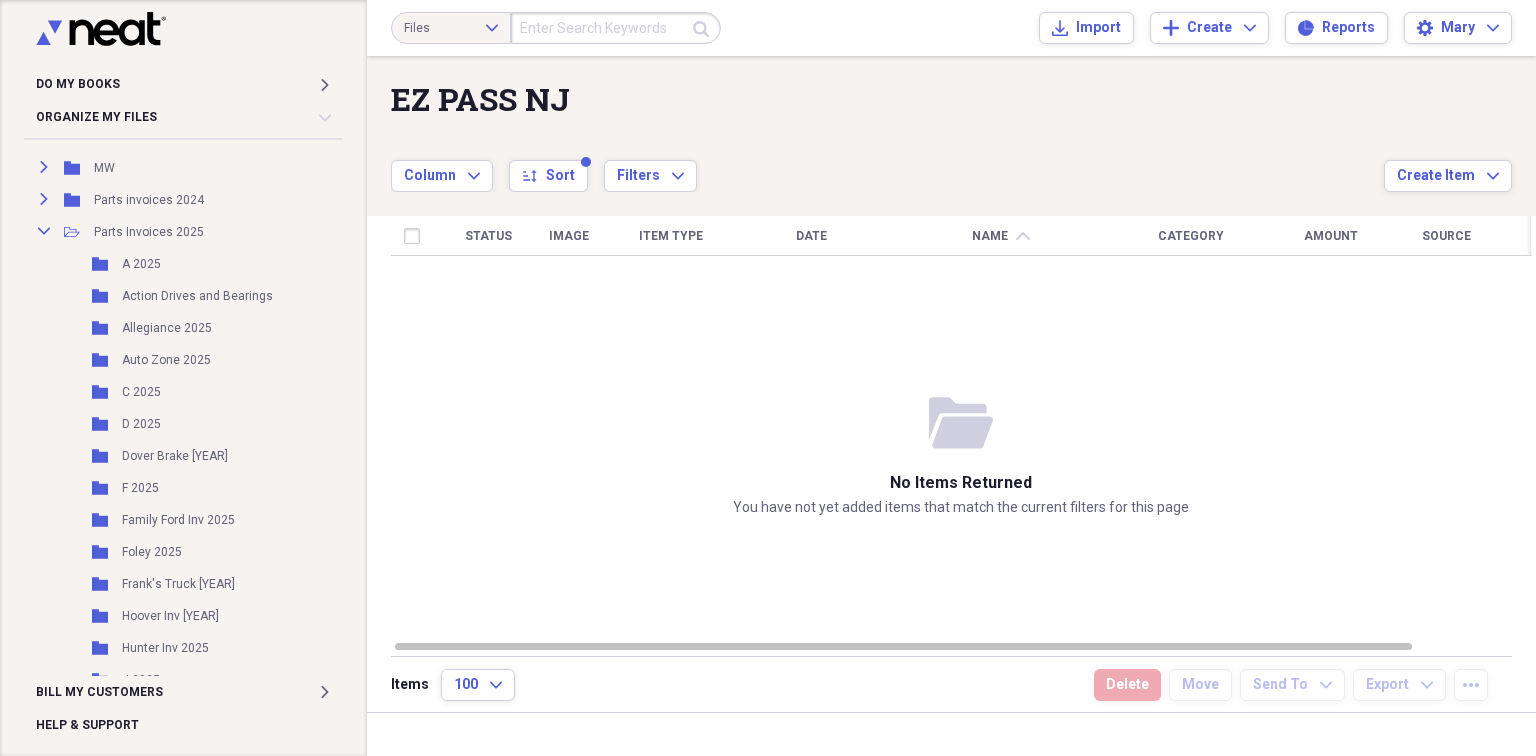 scroll, scrollTop: 429, scrollLeft: 0, axis: vertical 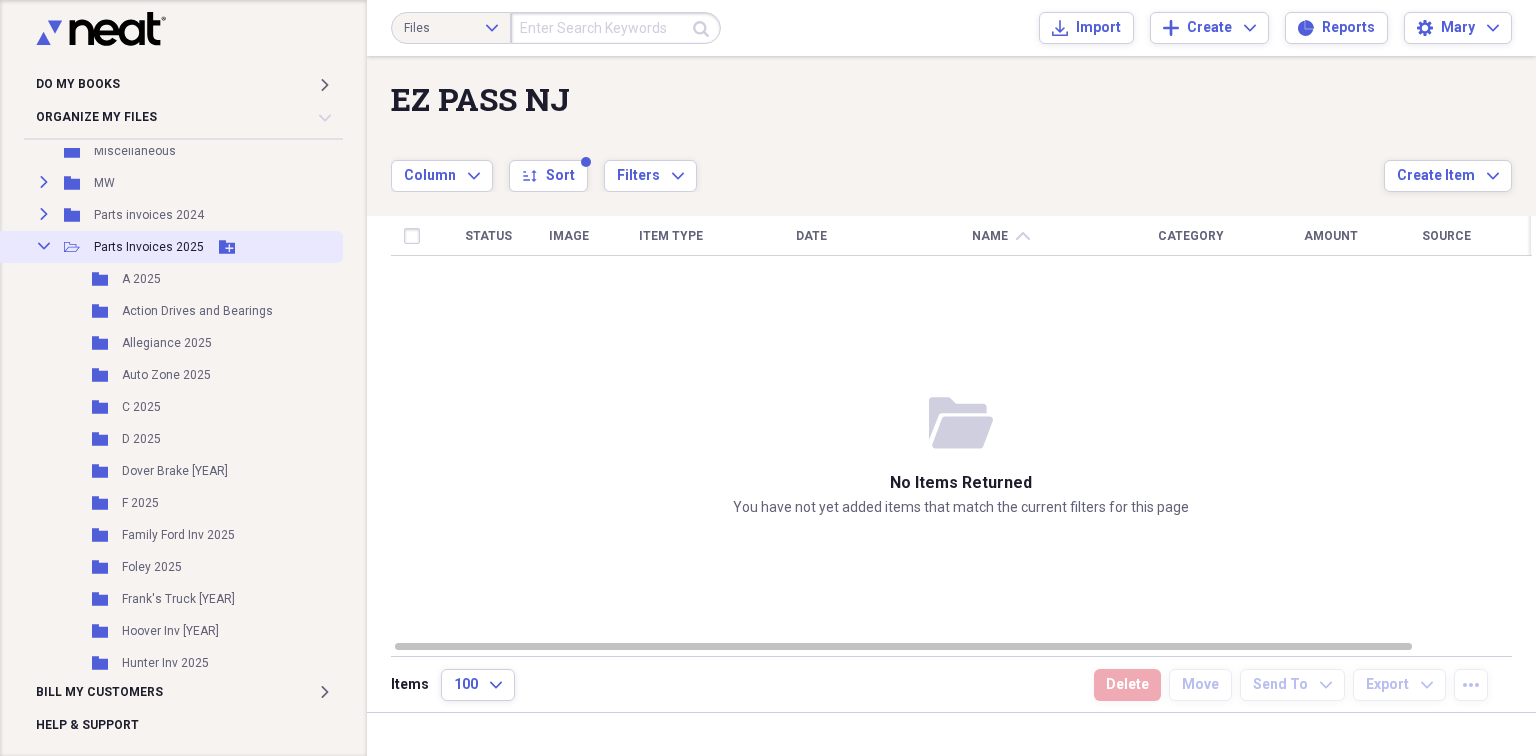 click on "Collapse" 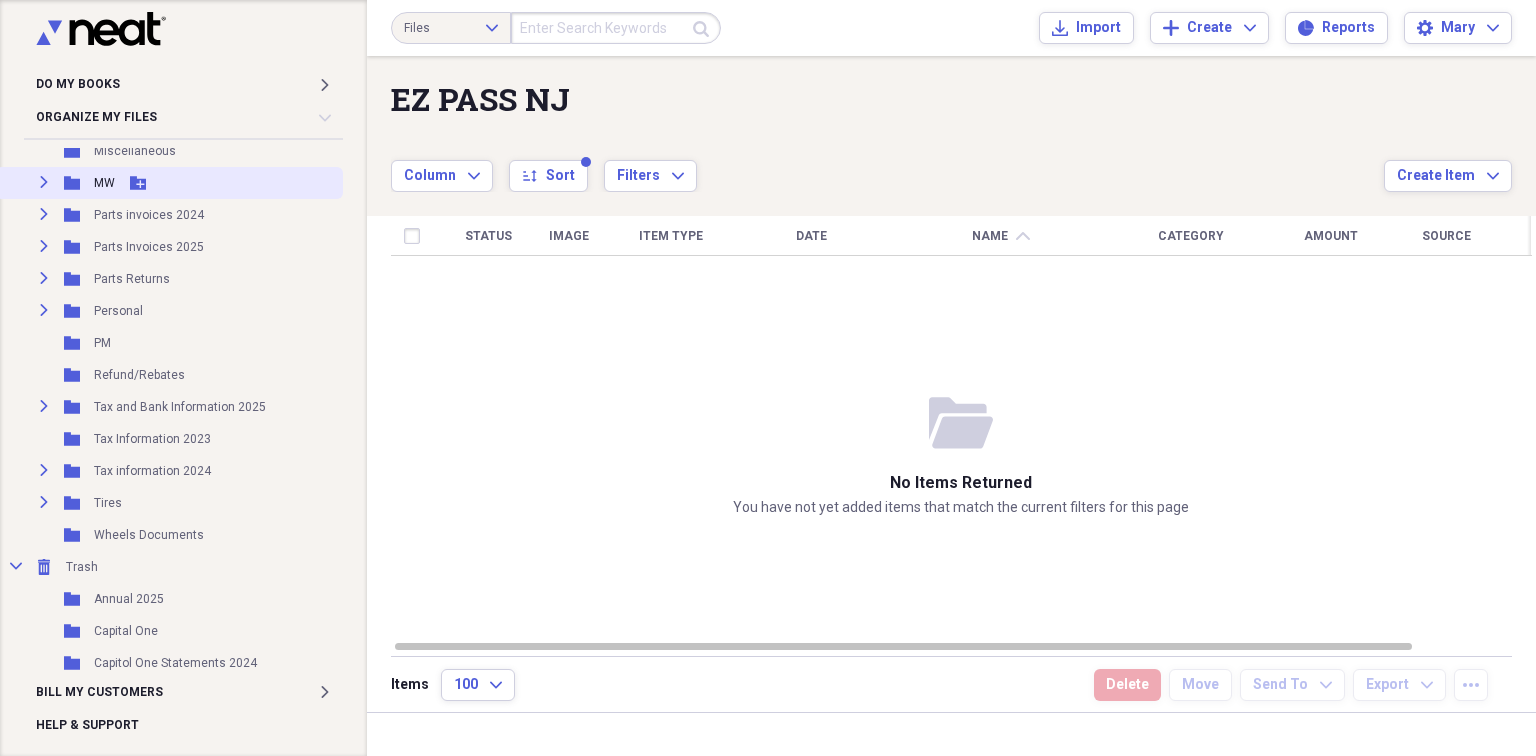 click on "MW" at bounding box center [104, 183] 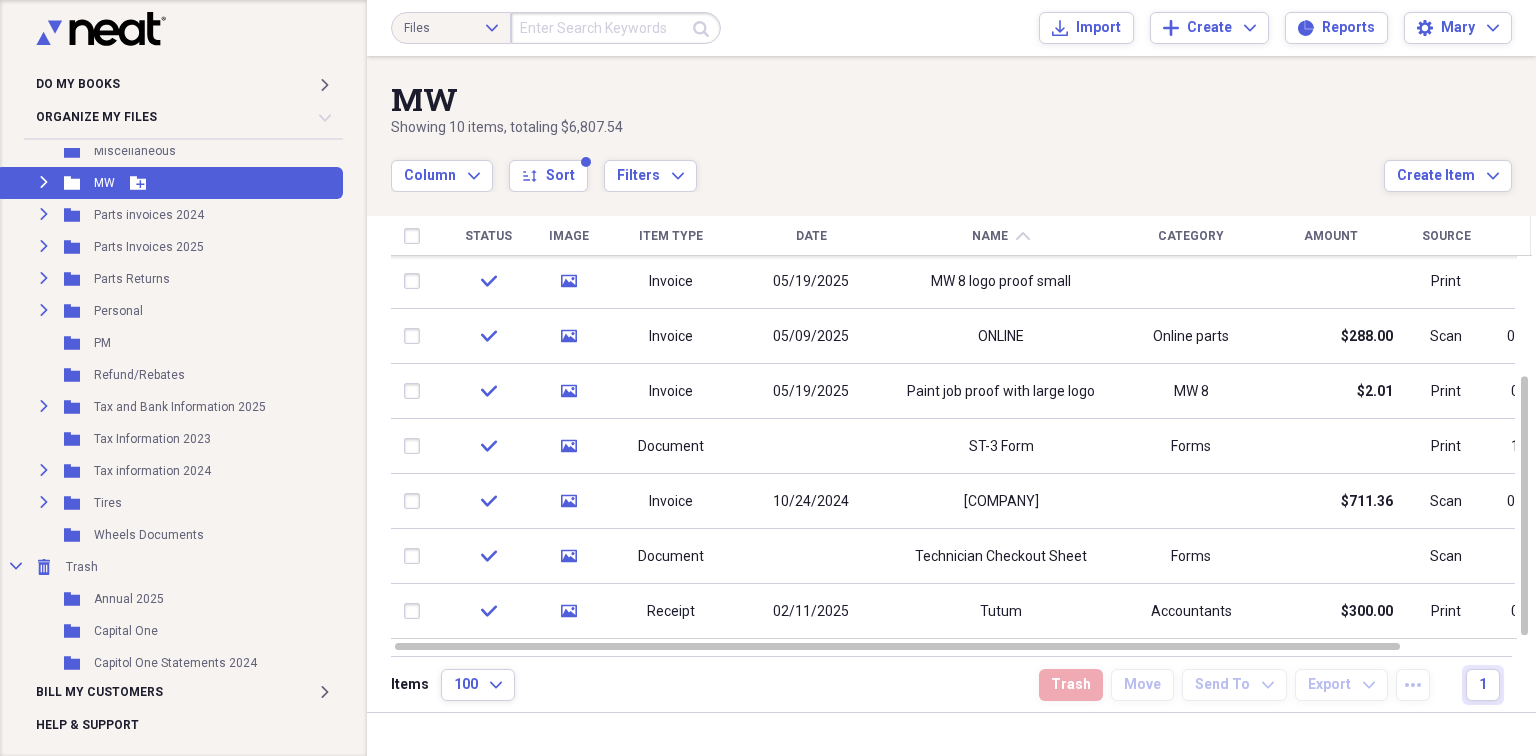 click on "Expand" at bounding box center [44, 182] 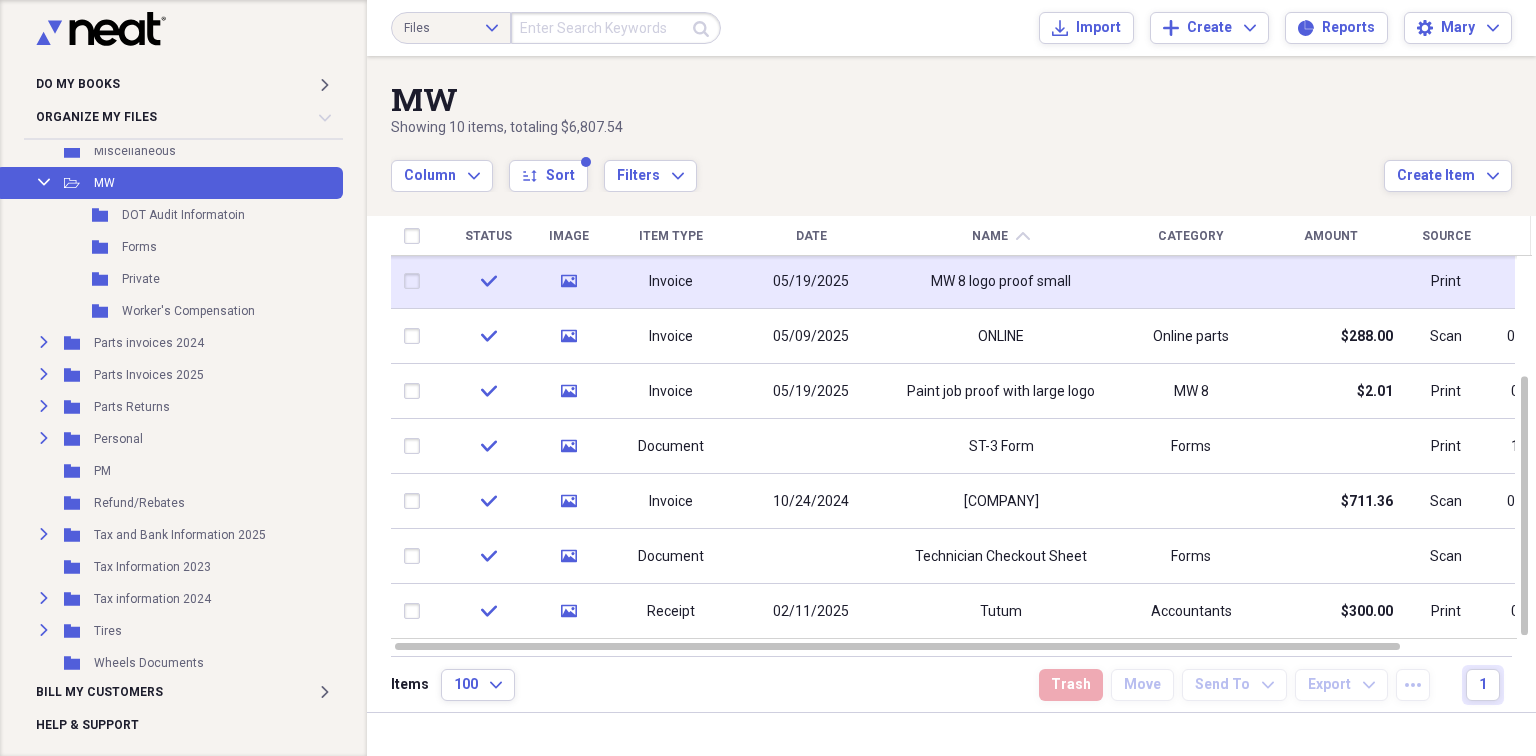 click on "MW 8 logo proof small" at bounding box center [1001, 282] 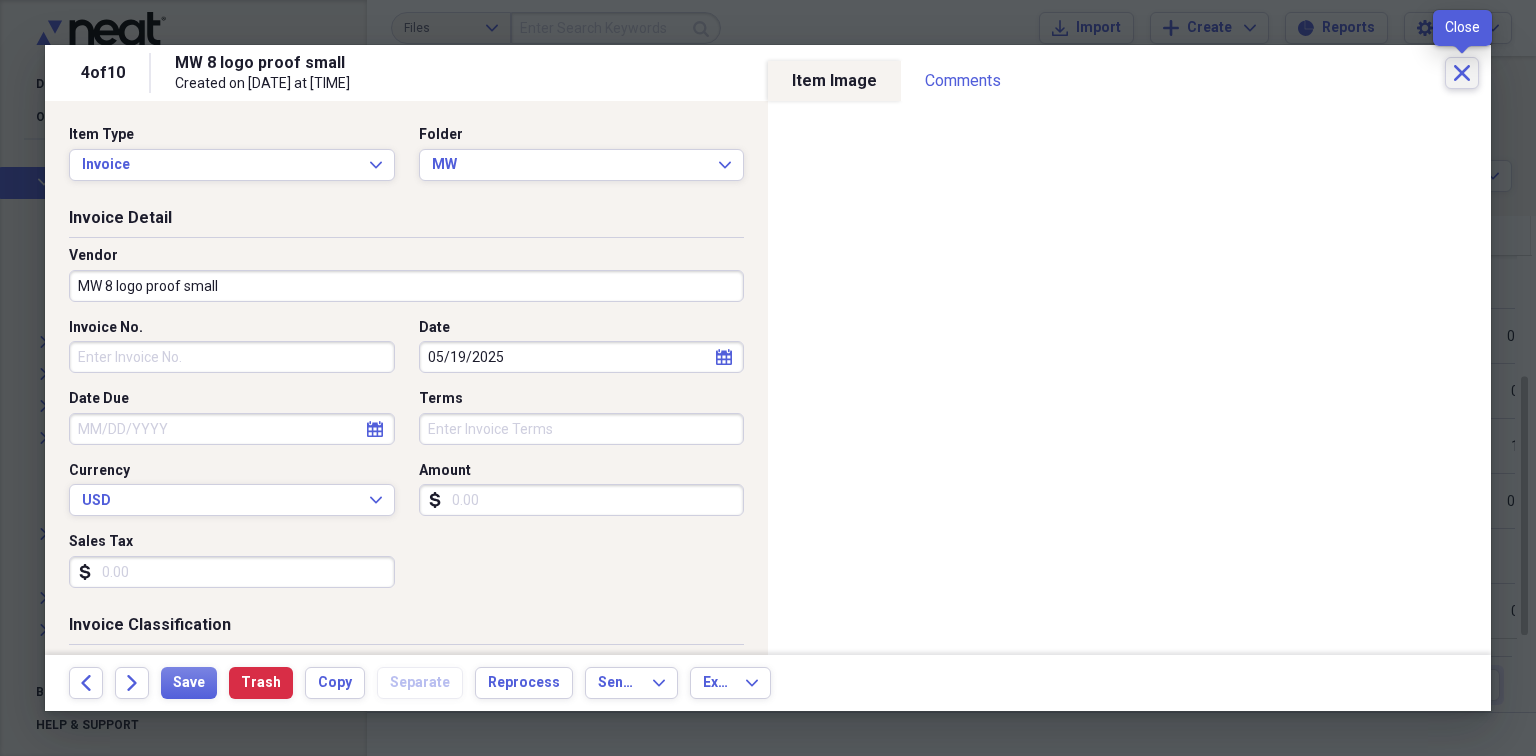 click 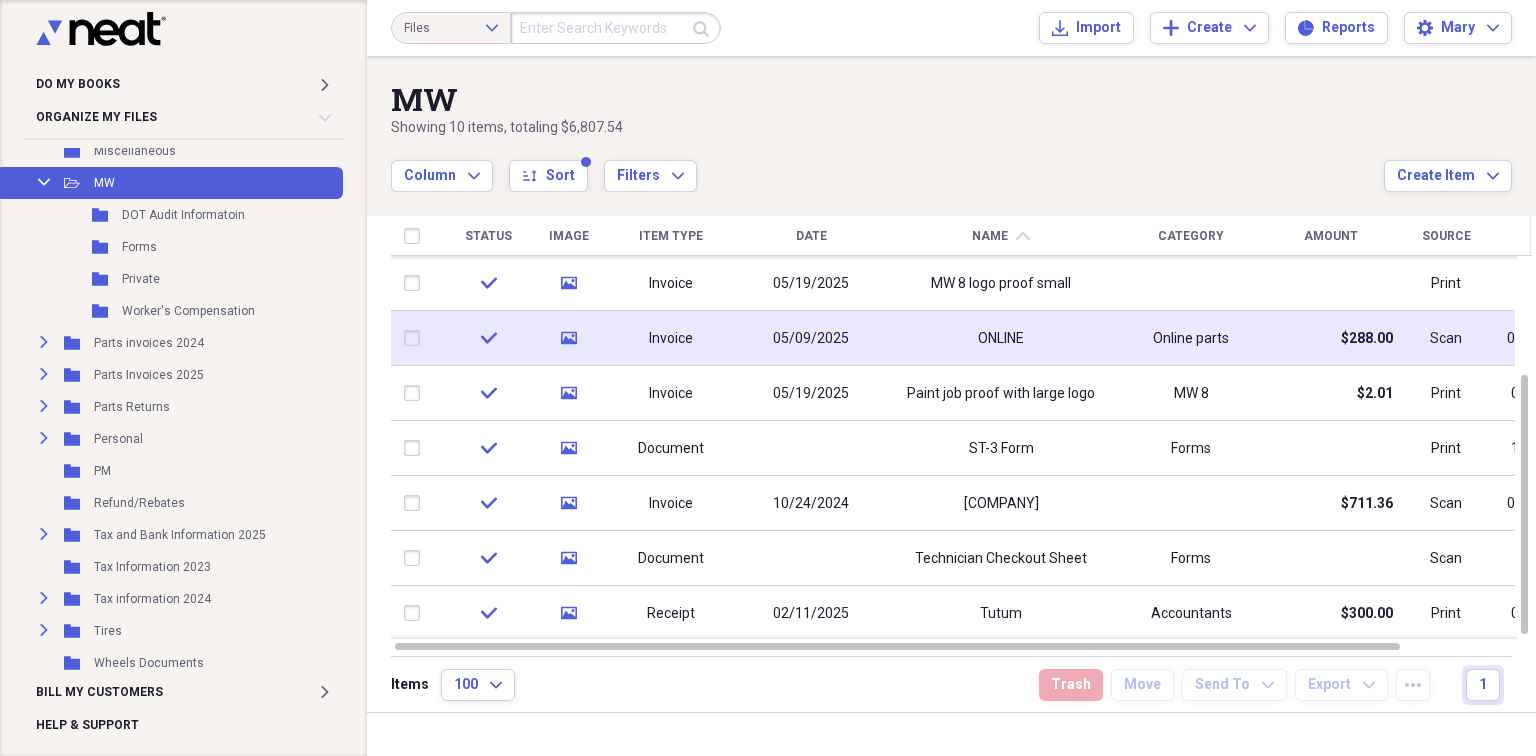 click on "ONLINE" at bounding box center [1001, 339] 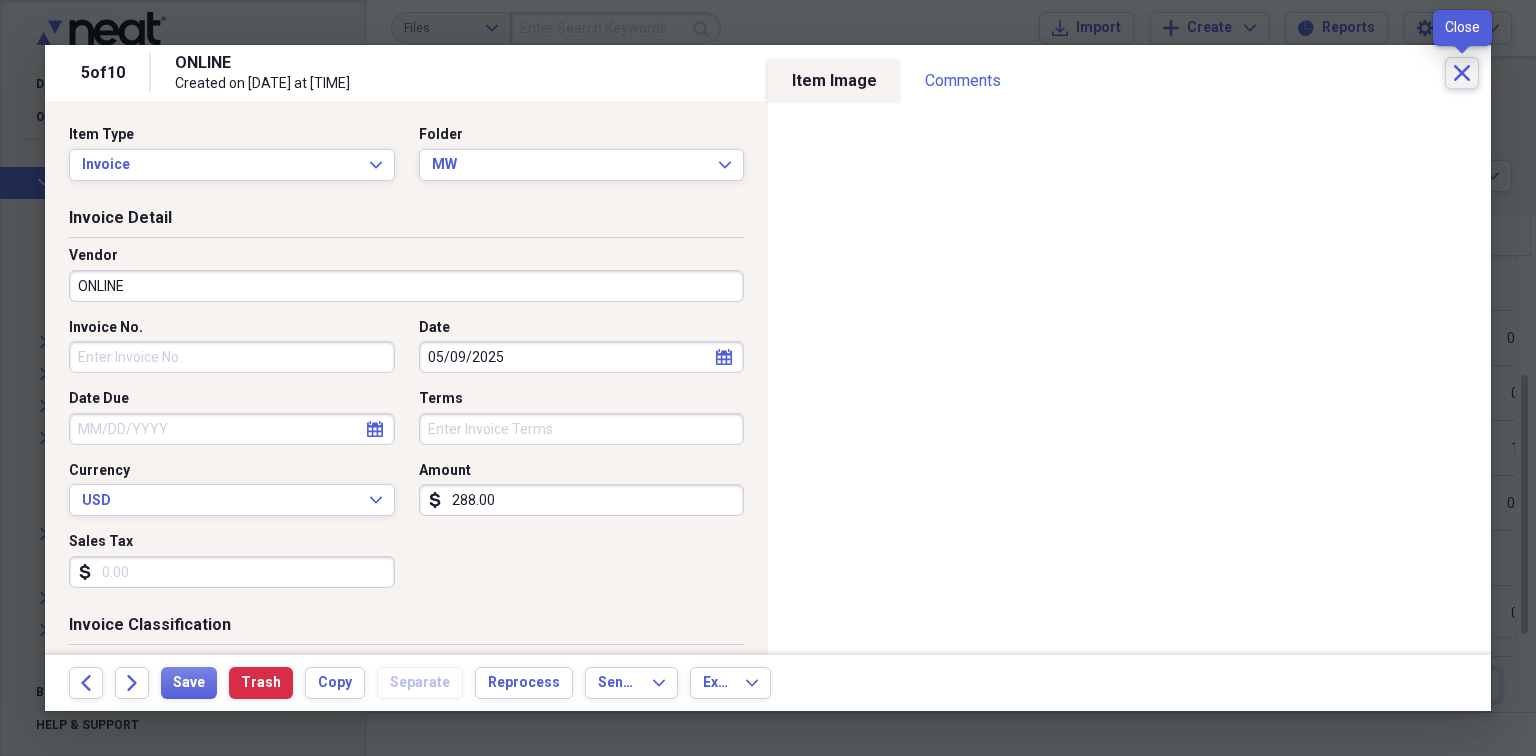 click on "Close" 